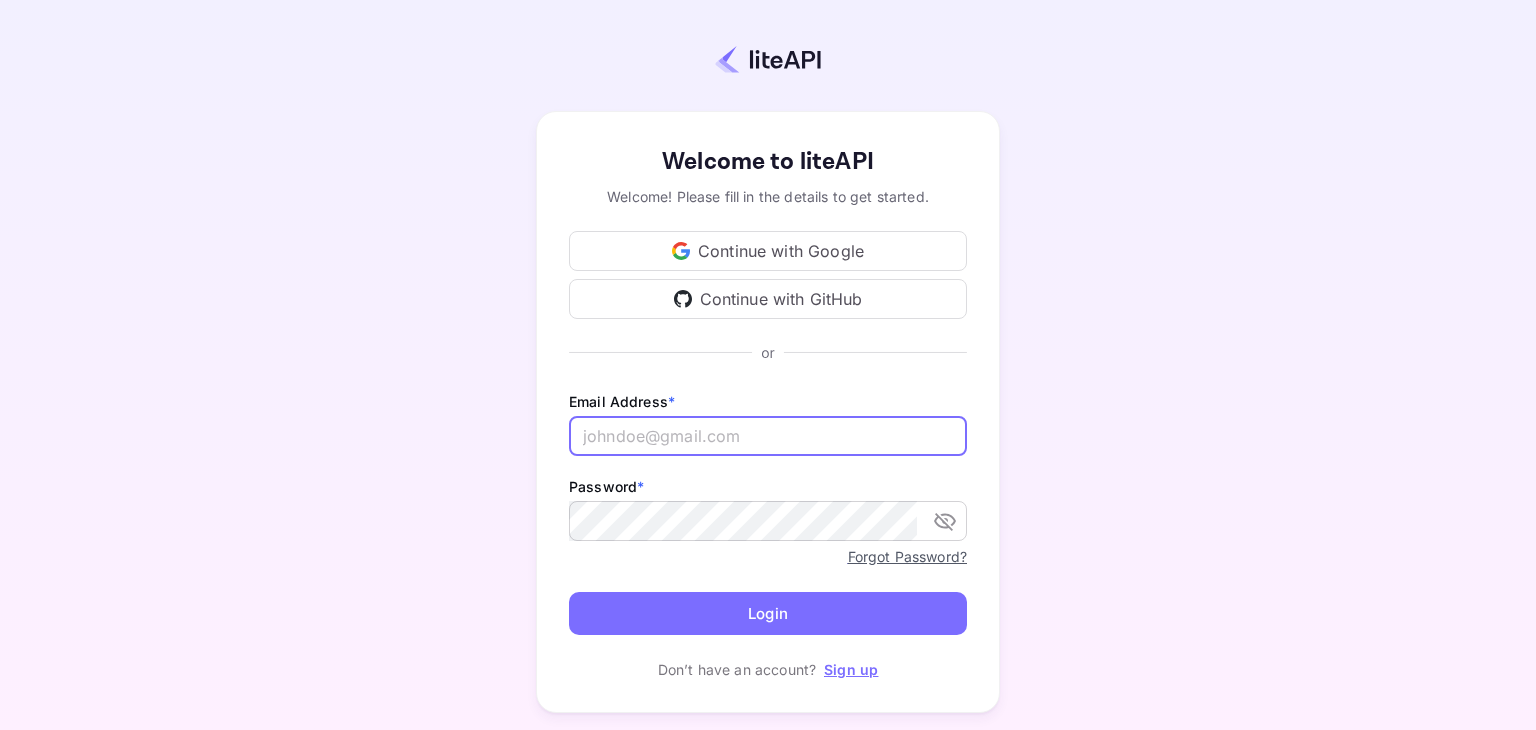 scroll, scrollTop: 0, scrollLeft: 0, axis: both 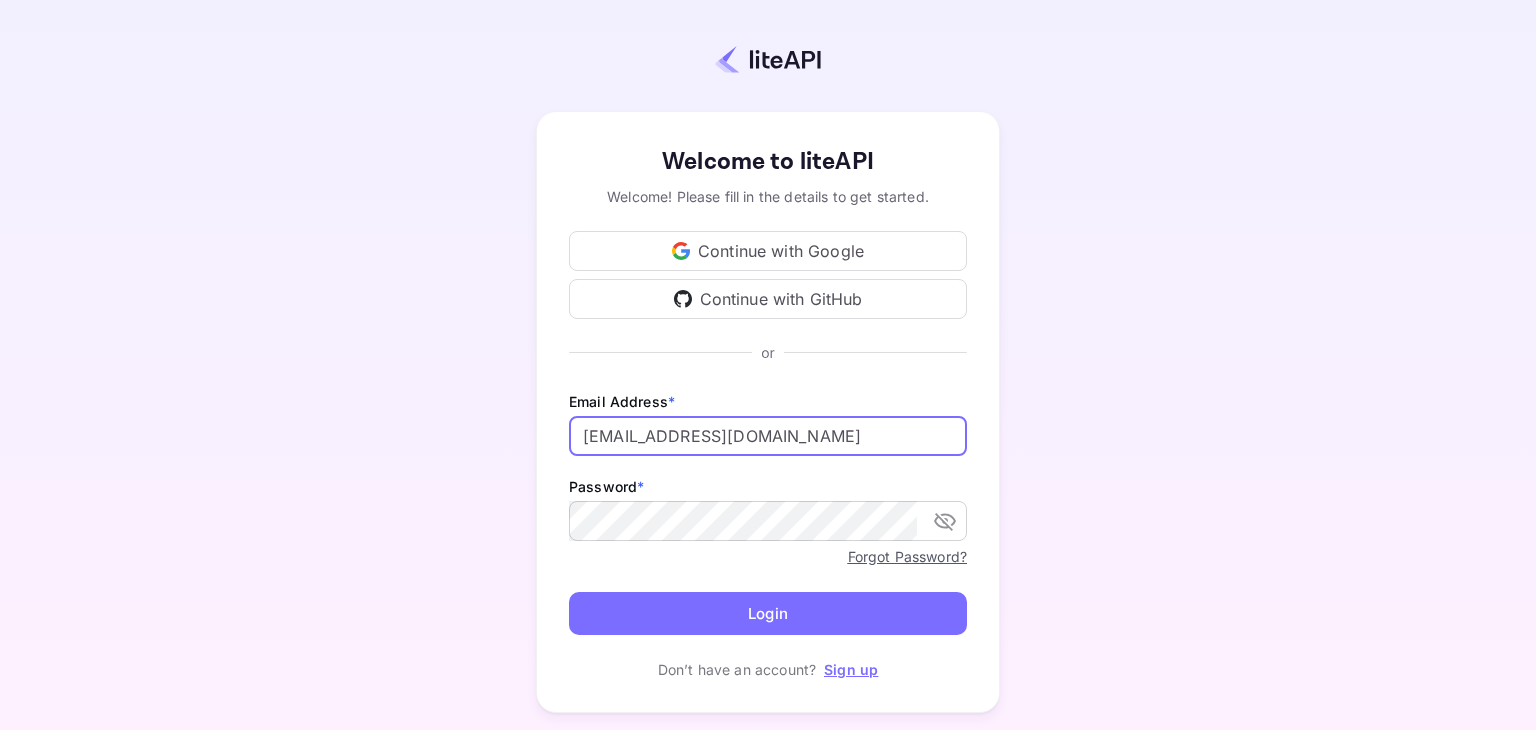 click on "Login" at bounding box center (768, 613) 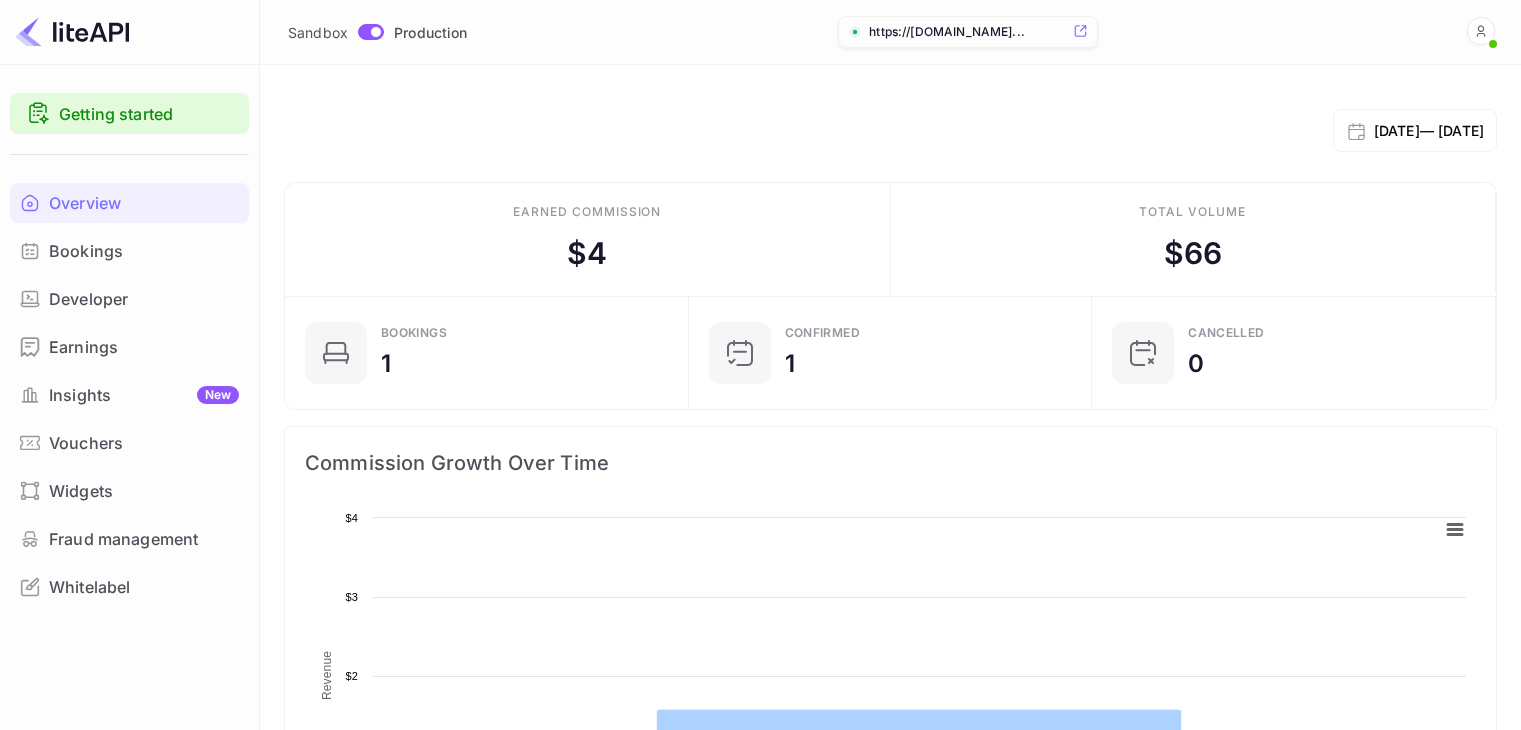 scroll, scrollTop: 0, scrollLeft: 0, axis: both 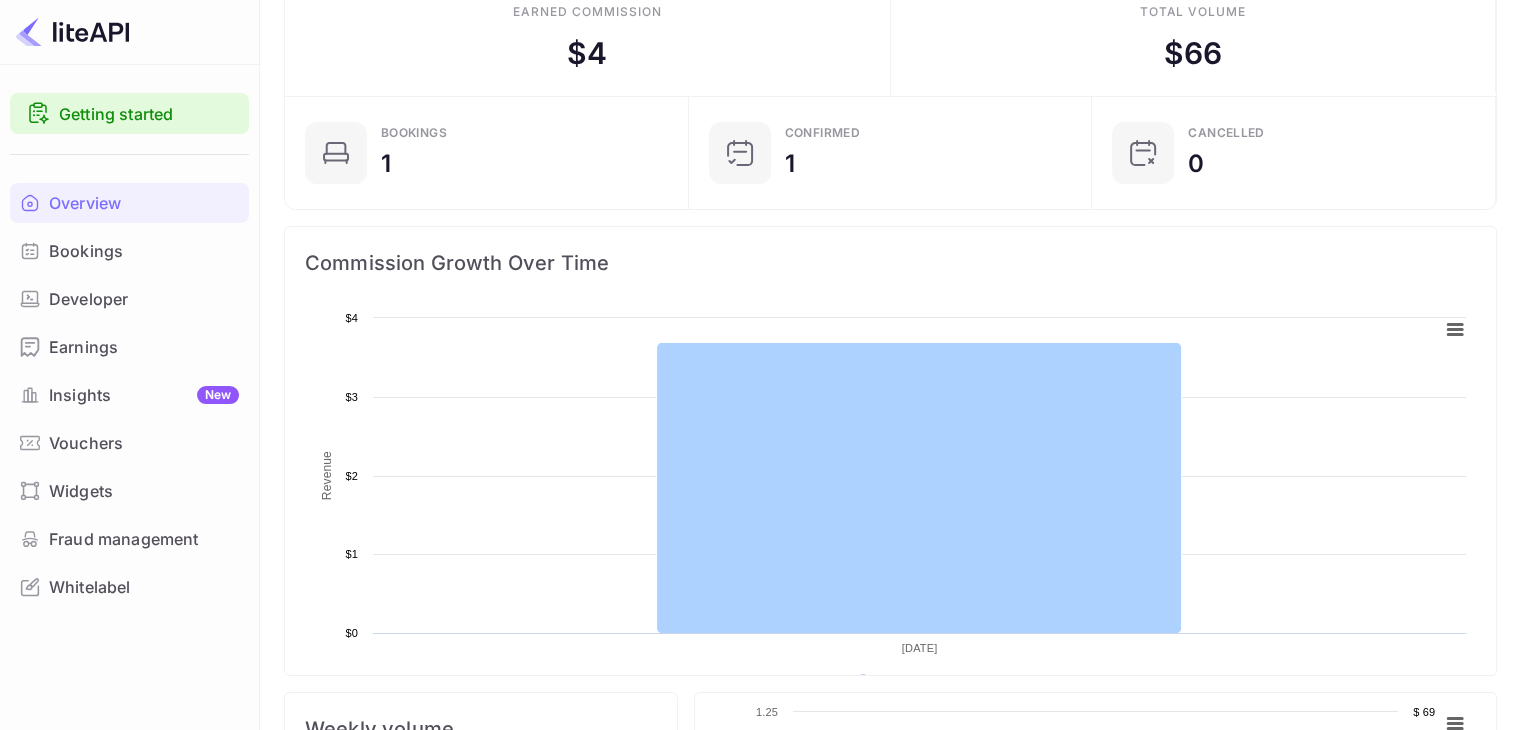 click on "Earnings" at bounding box center (144, 347) 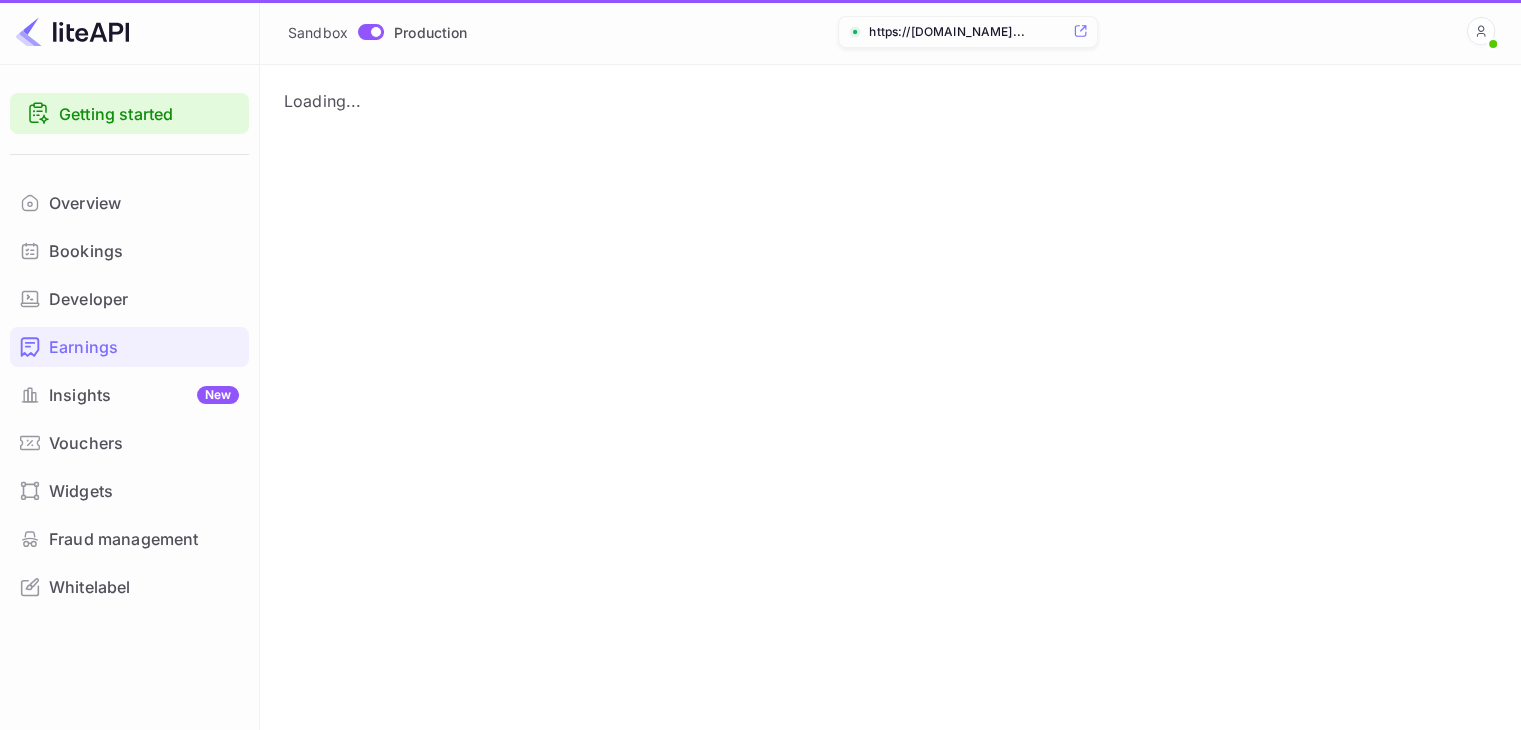 scroll, scrollTop: 0, scrollLeft: 0, axis: both 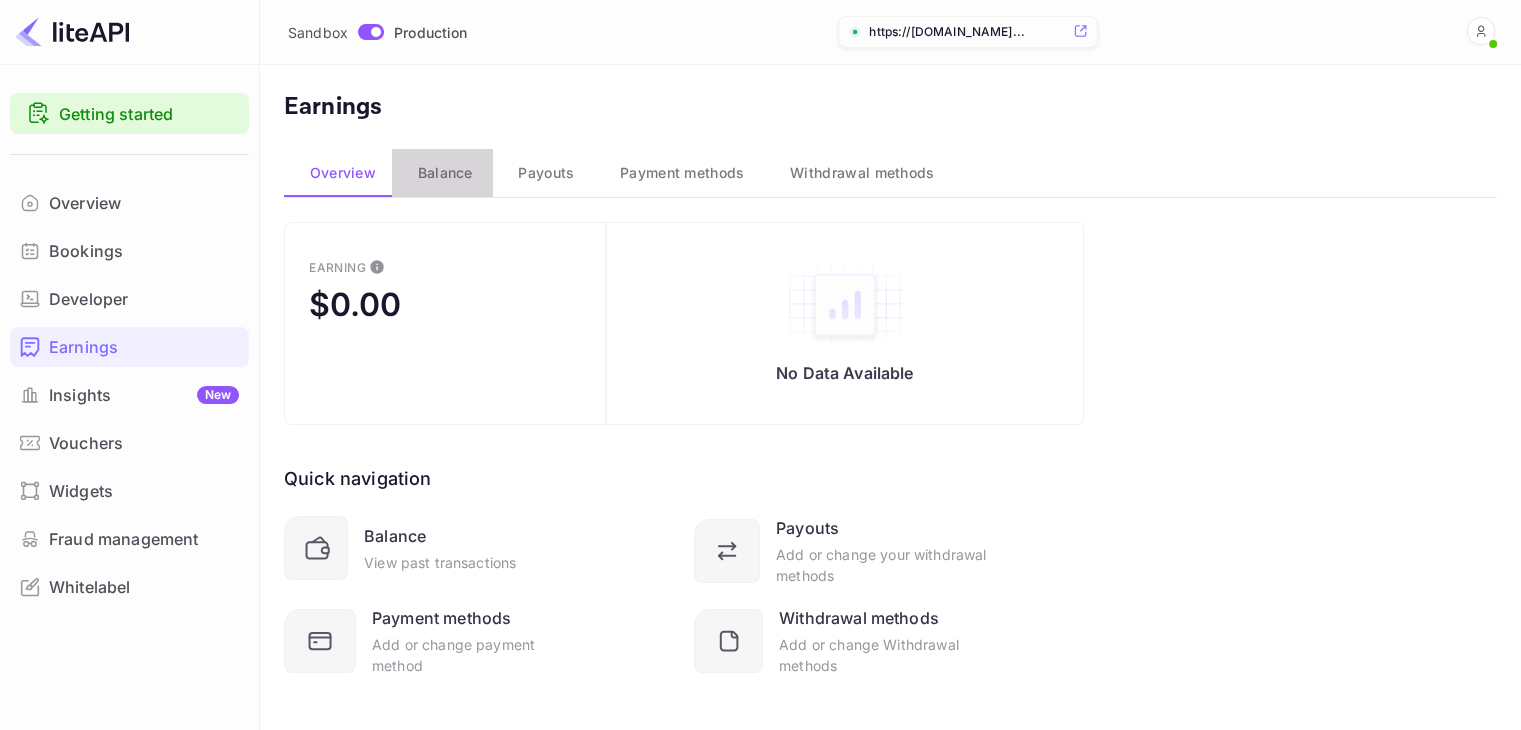 click on "Balance" at bounding box center (445, 173) 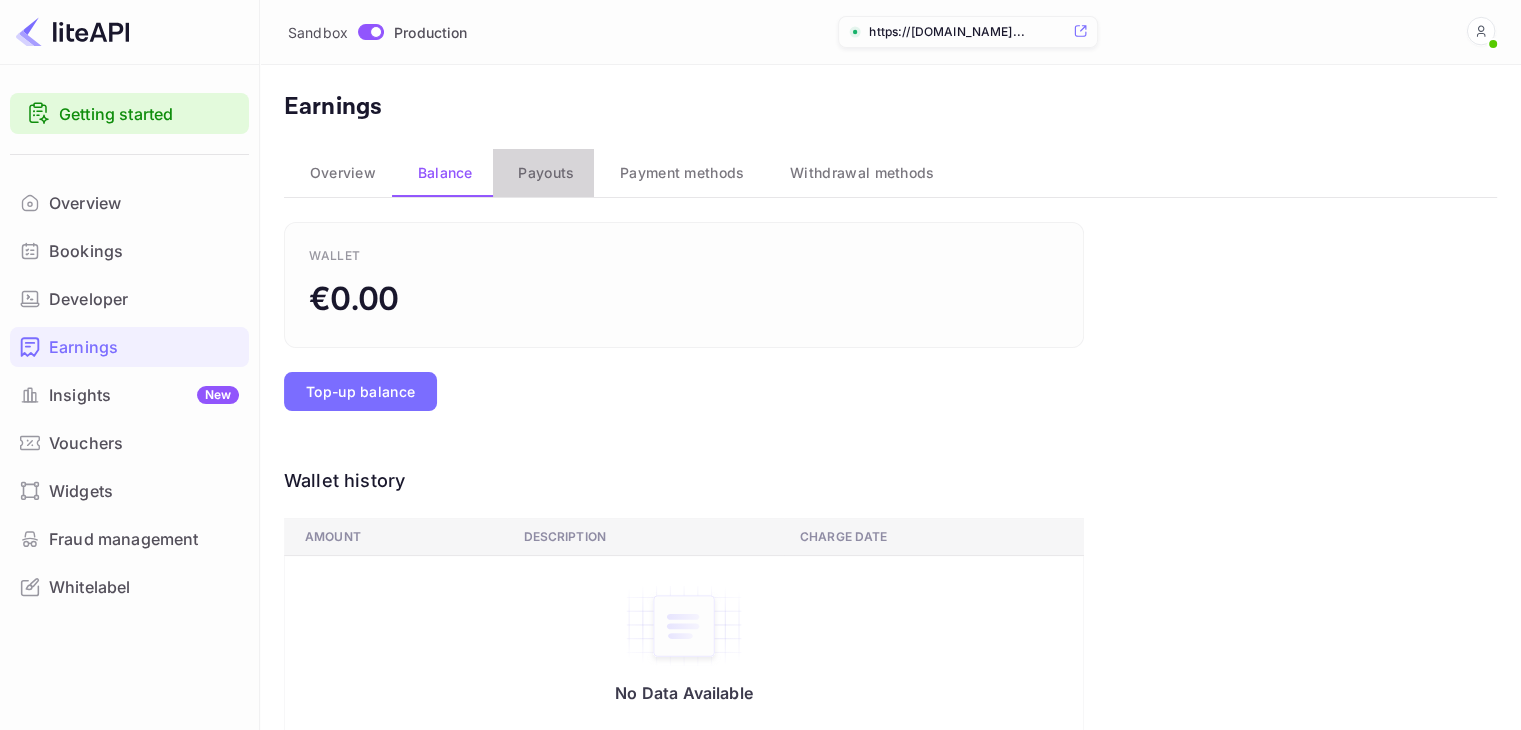 click on "Payouts" at bounding box center (546, 173) 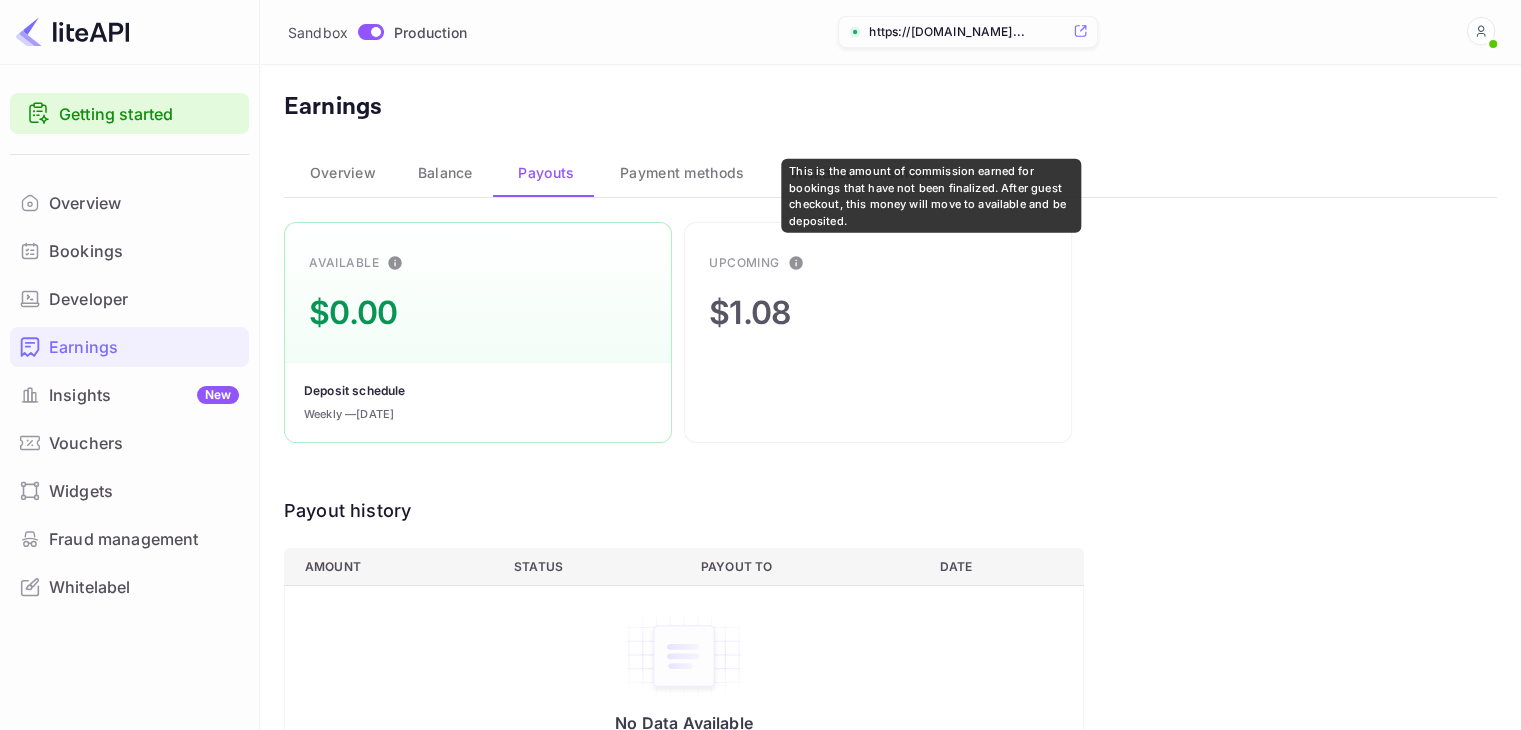 click 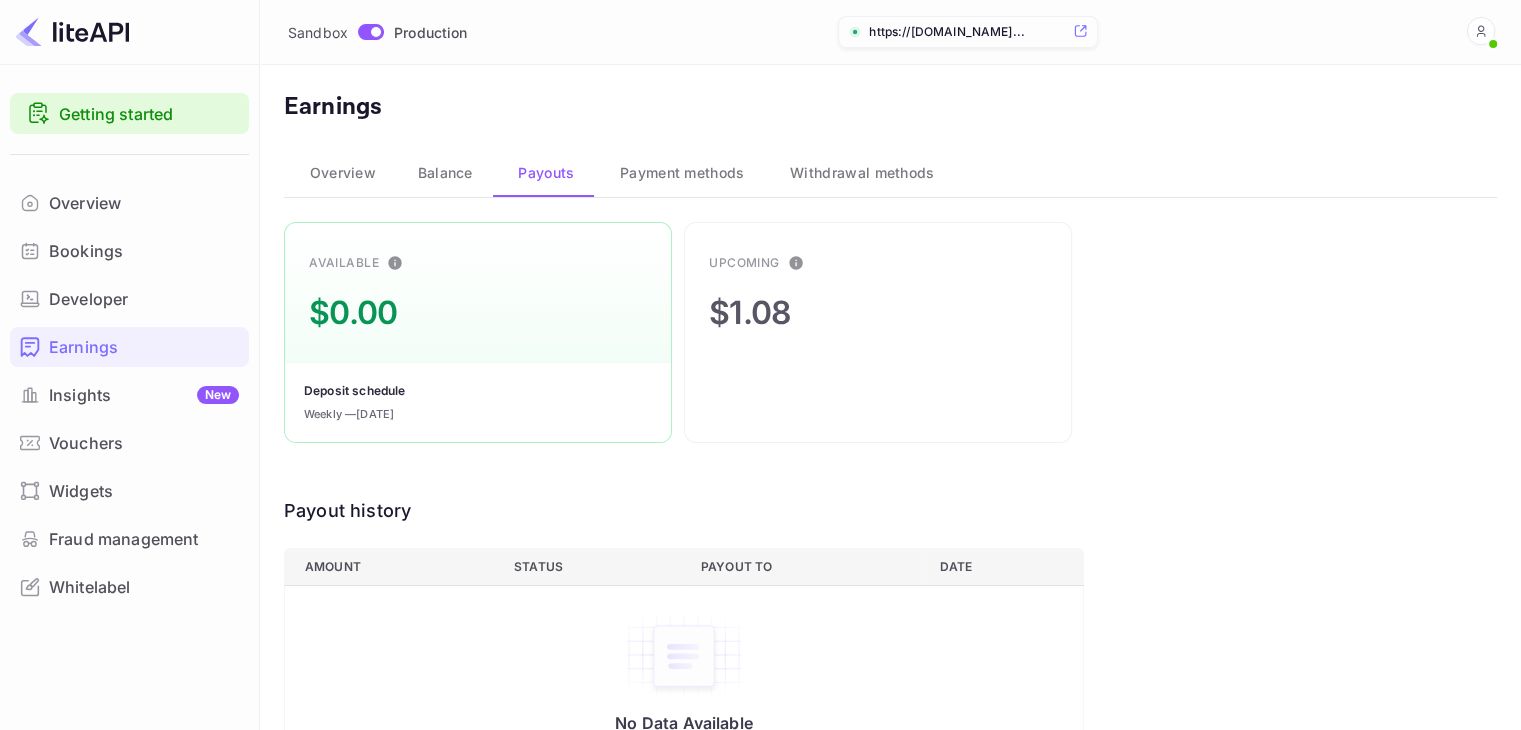 click on "Overview" at bounding box center [144, 203] 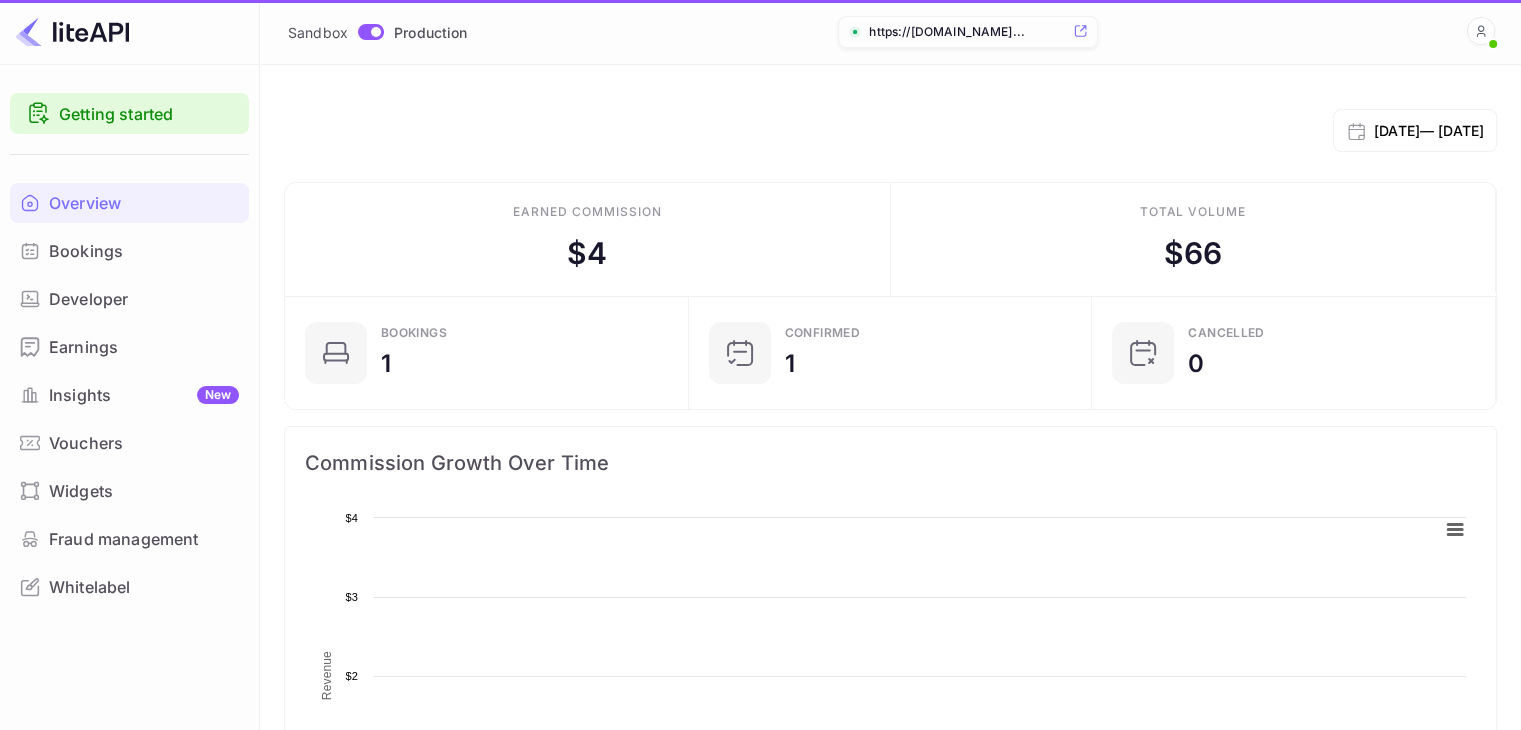 scroll, scrollTop: 16, scrollLeft: 16, axis: both 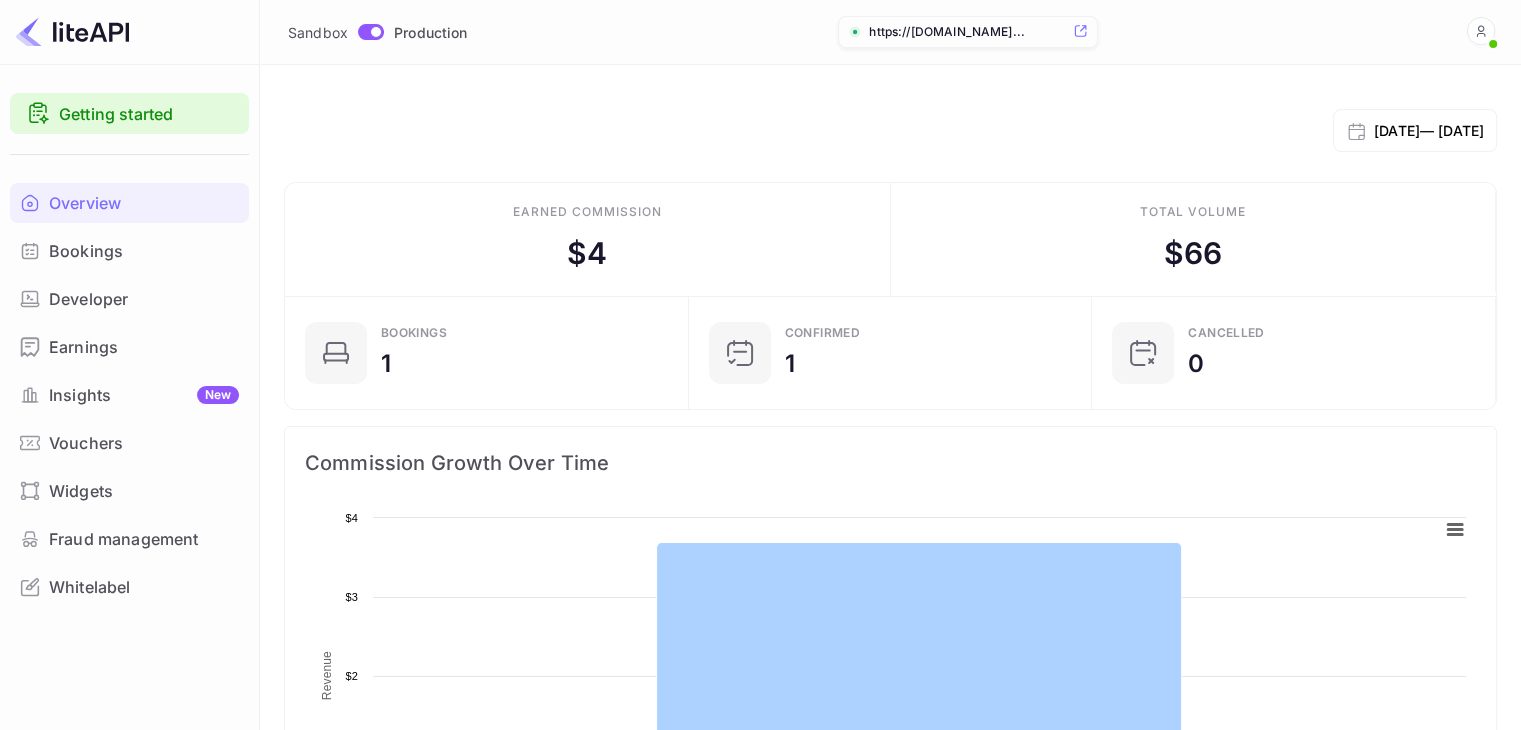 click on "Earnings" at bounding box center (129, 347) 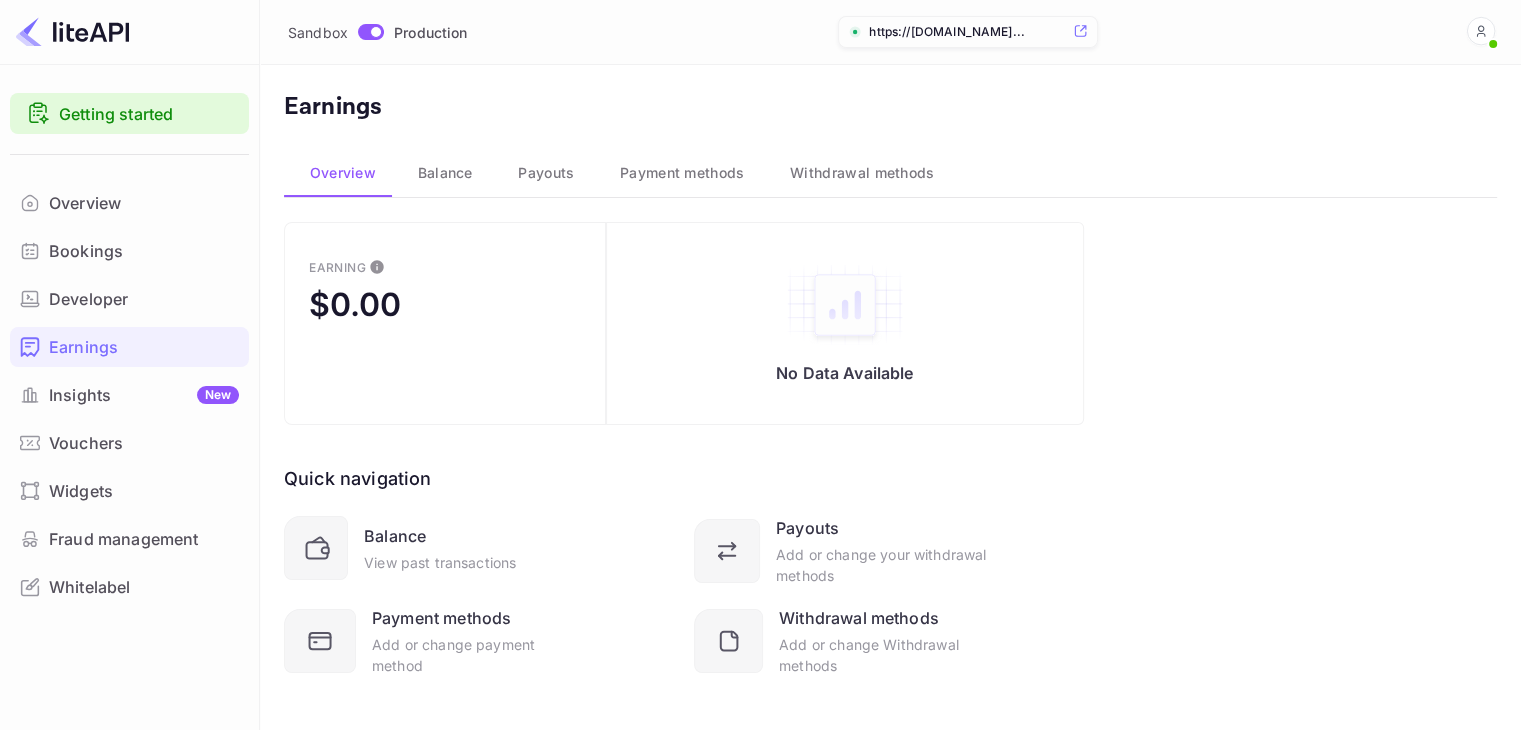 click on "Payment methods" at bounding box center [679, 173] 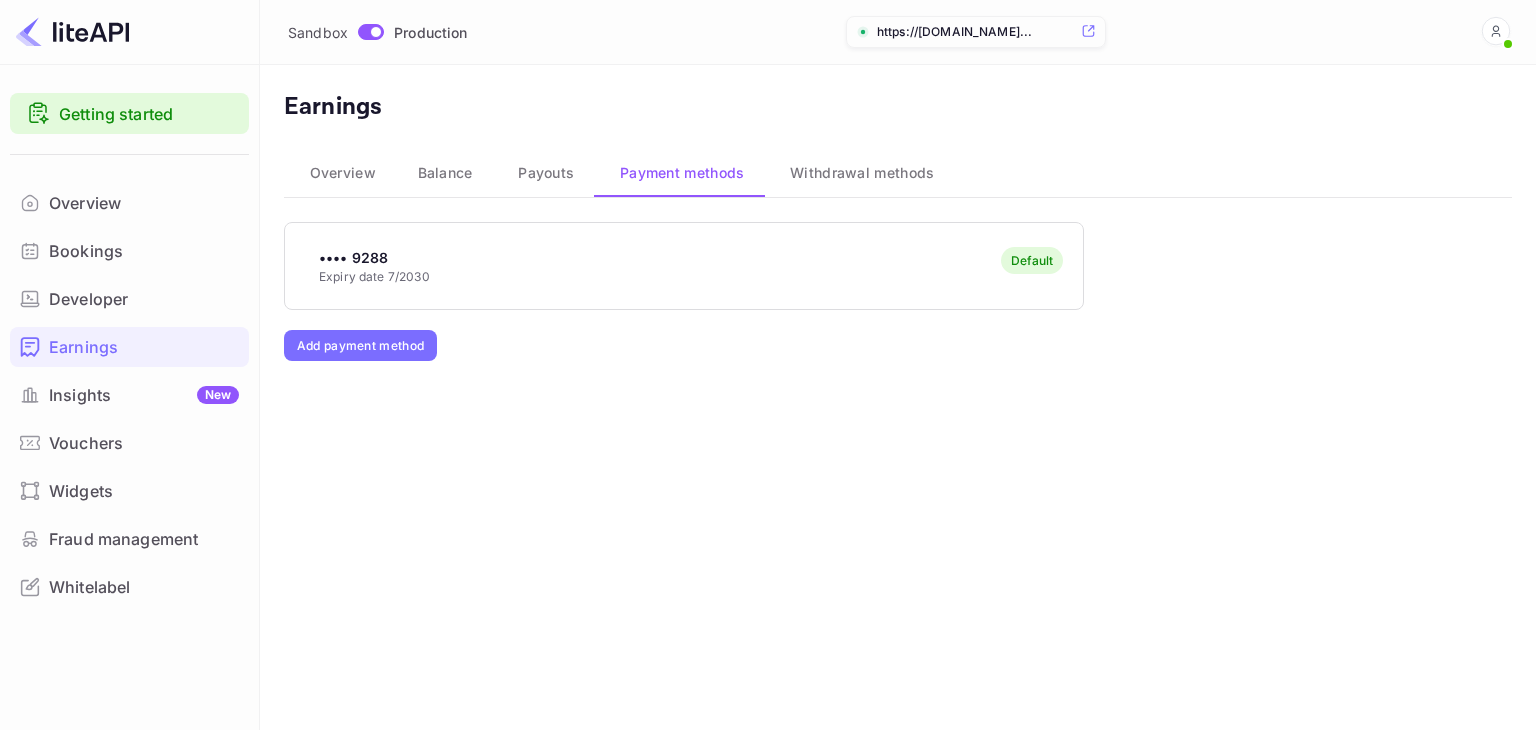 click on "Withdrawal methods" at bounding box center (862, 173) 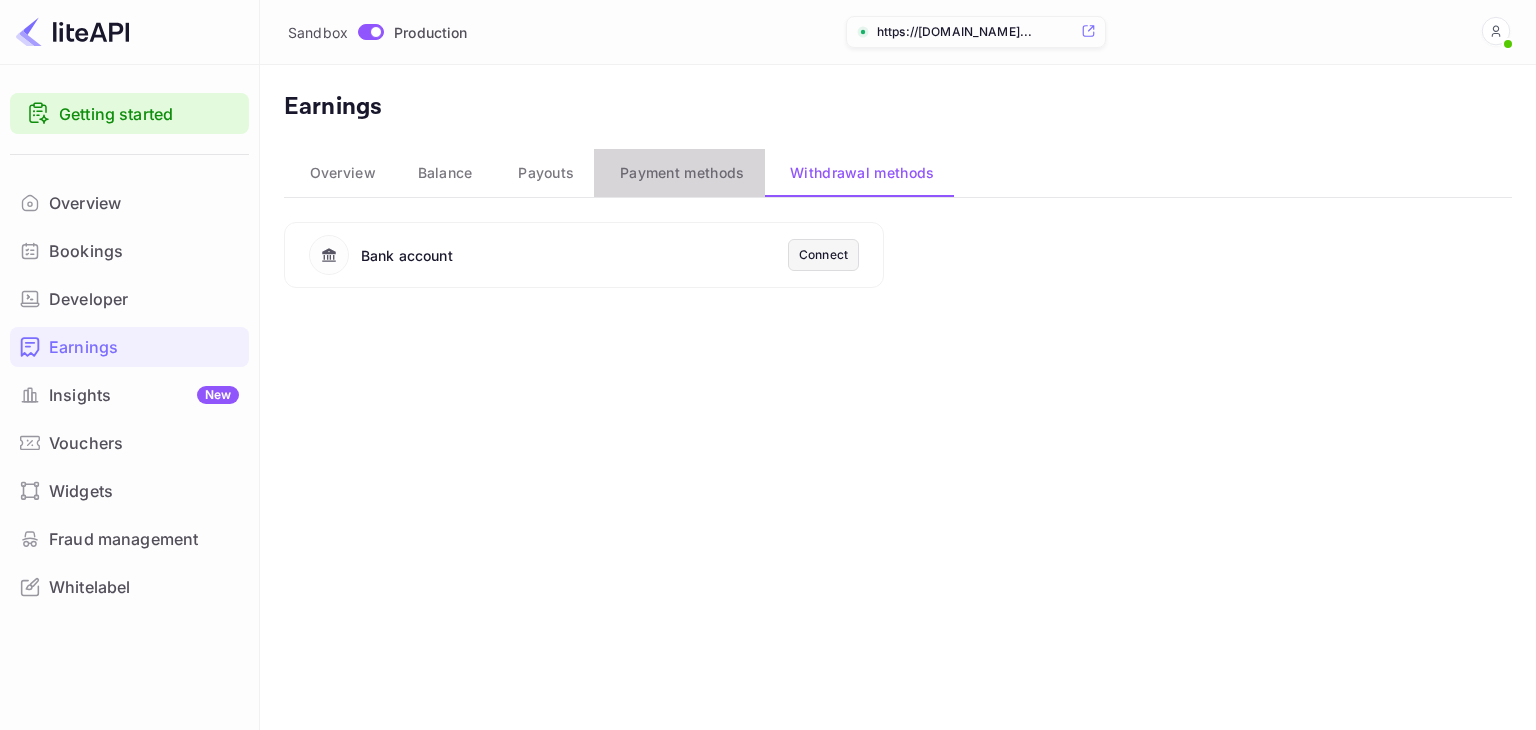 click on "Payment methods" at bounding box center [682, 173] 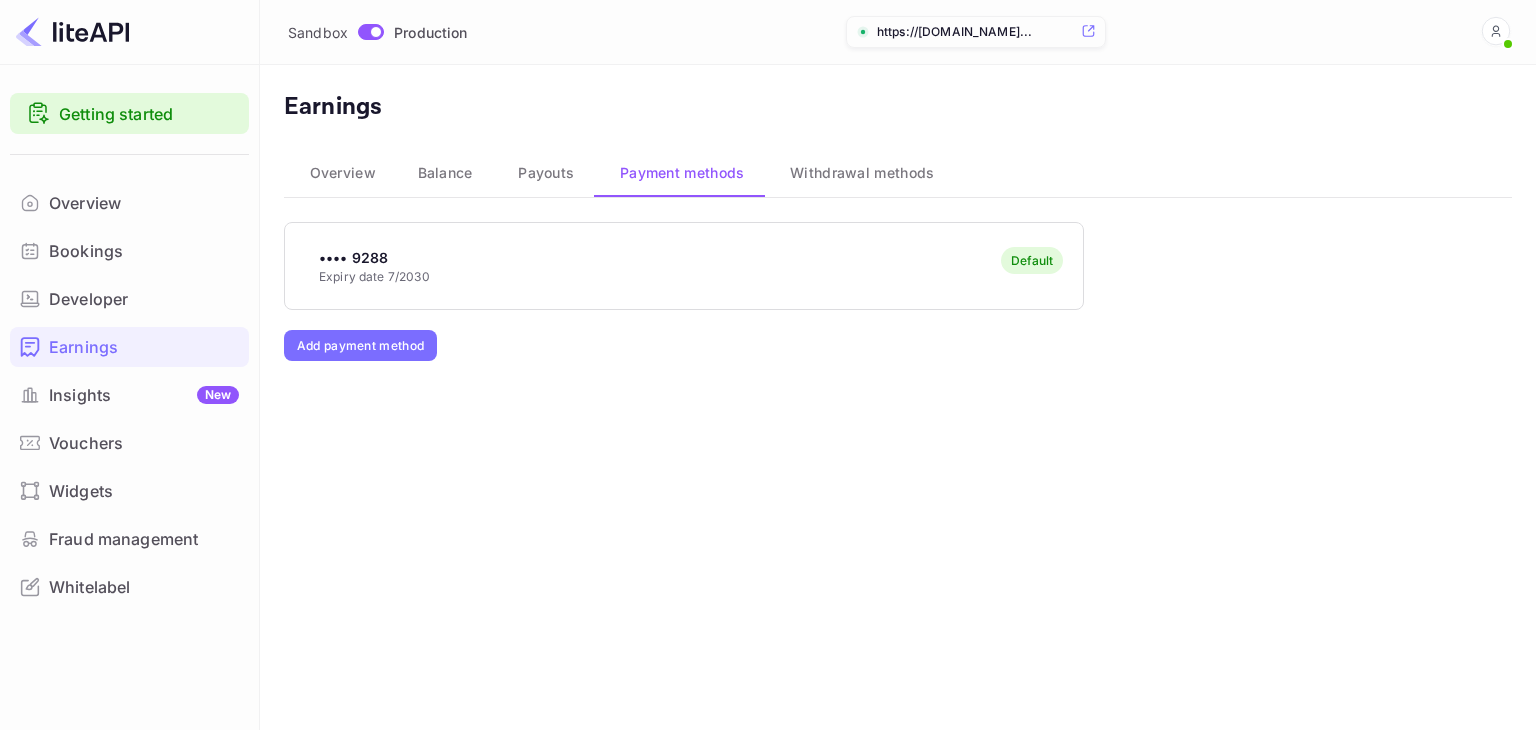 click on "Payouts" at bounding box center (546, 173) 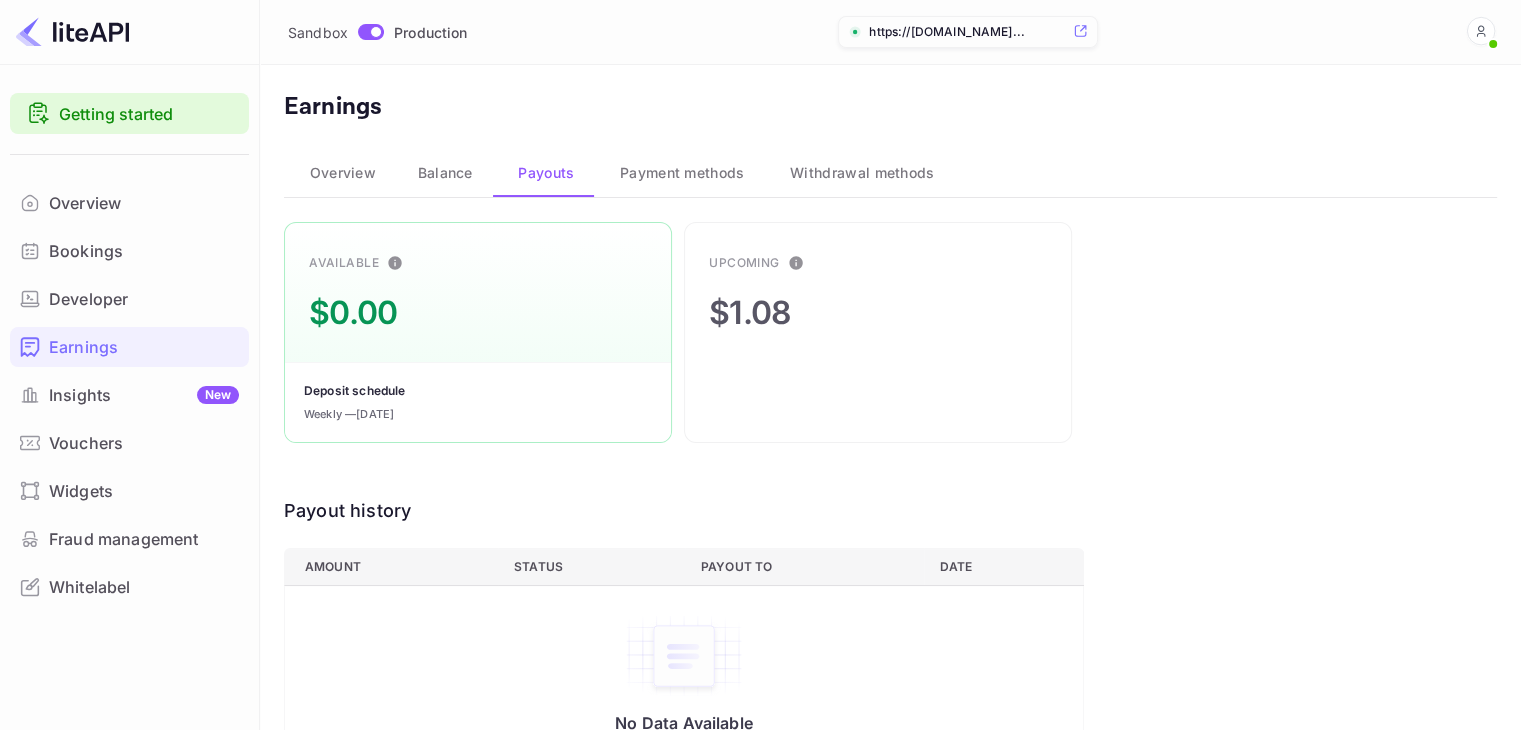 scroll, scrollTop: 56, scrollLeft: 0, axis: vertical 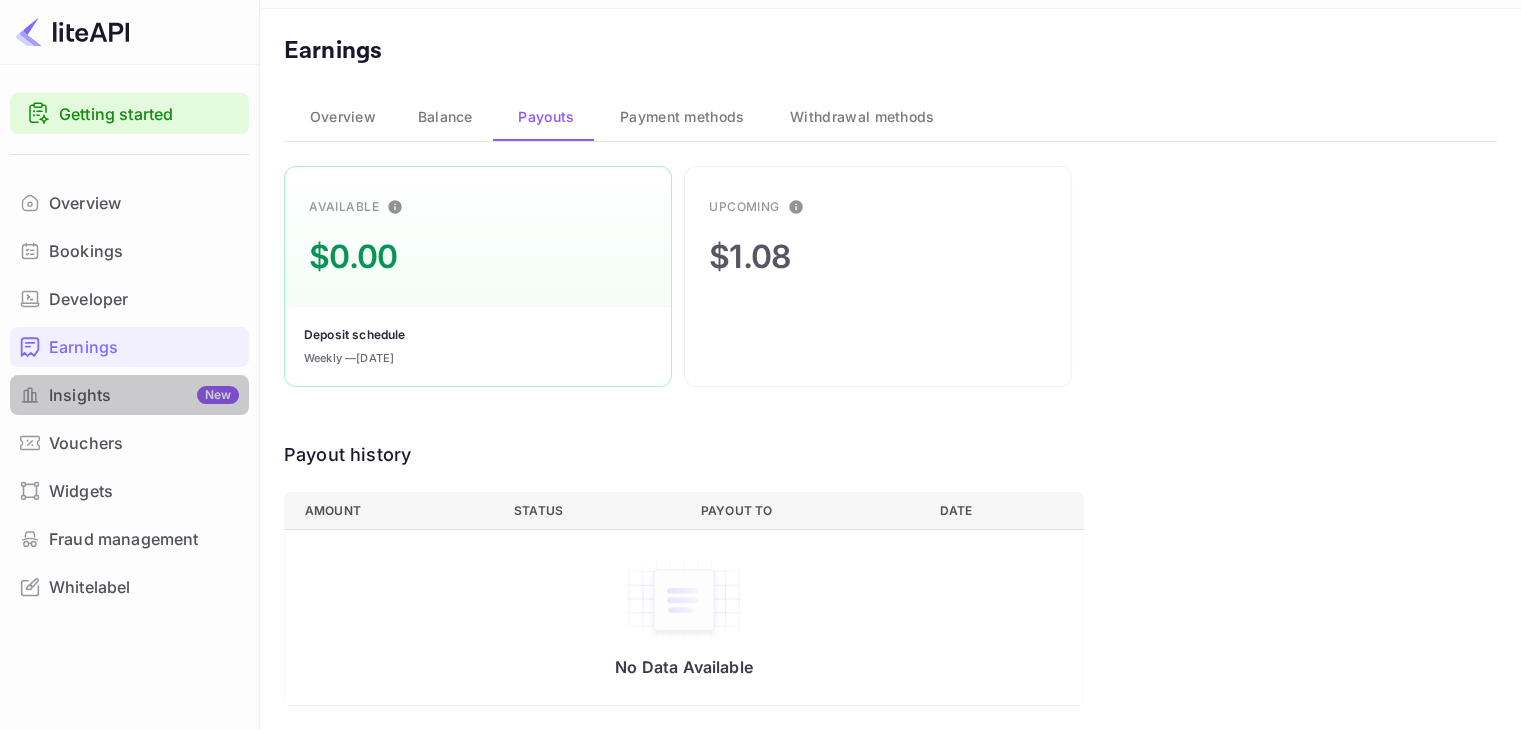 click on "Insights New" at bounding box center [129, 395] 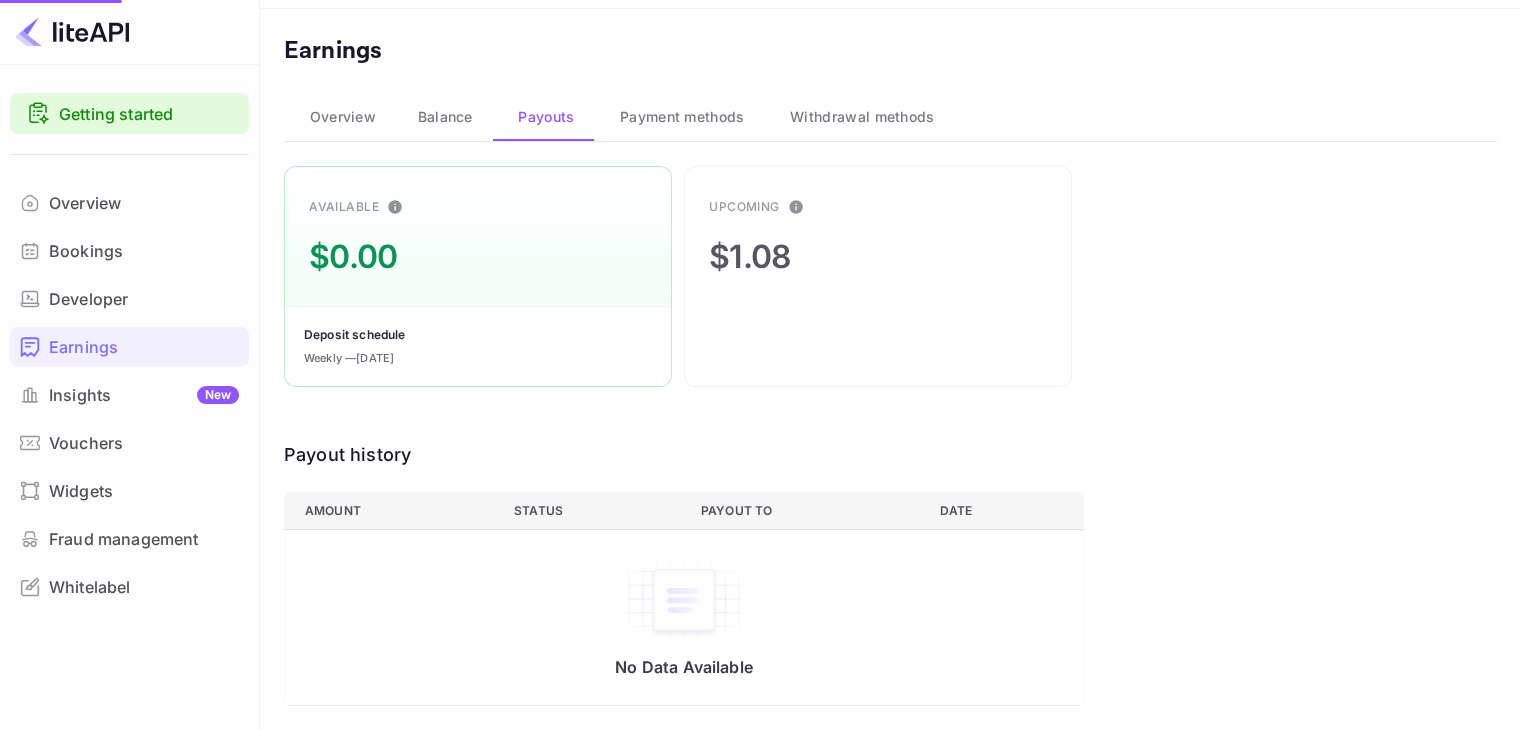 scroll, scrollTop: 0, scrollLeft: 0, axis: both 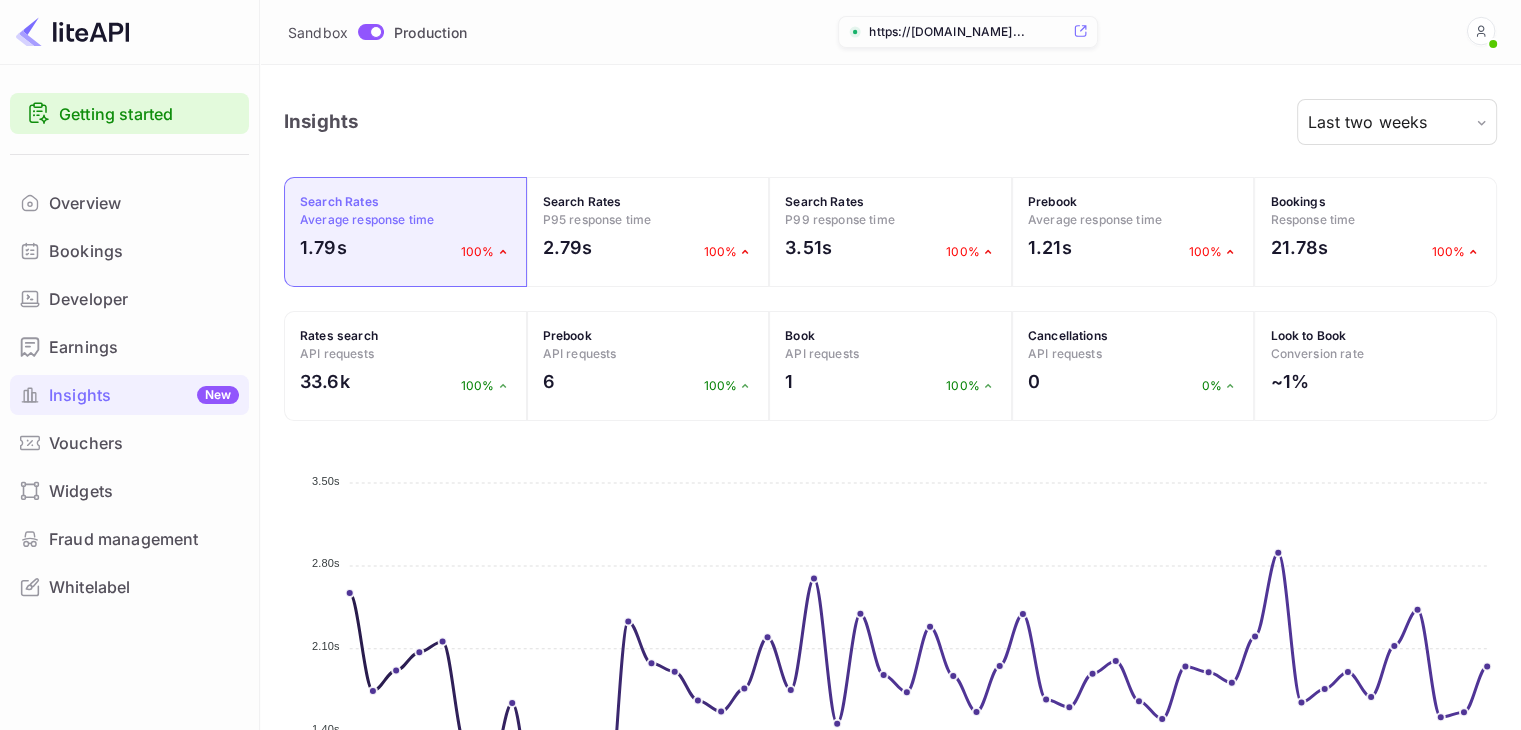 click on "Last two weeks" at bounding box center (1367, 122) 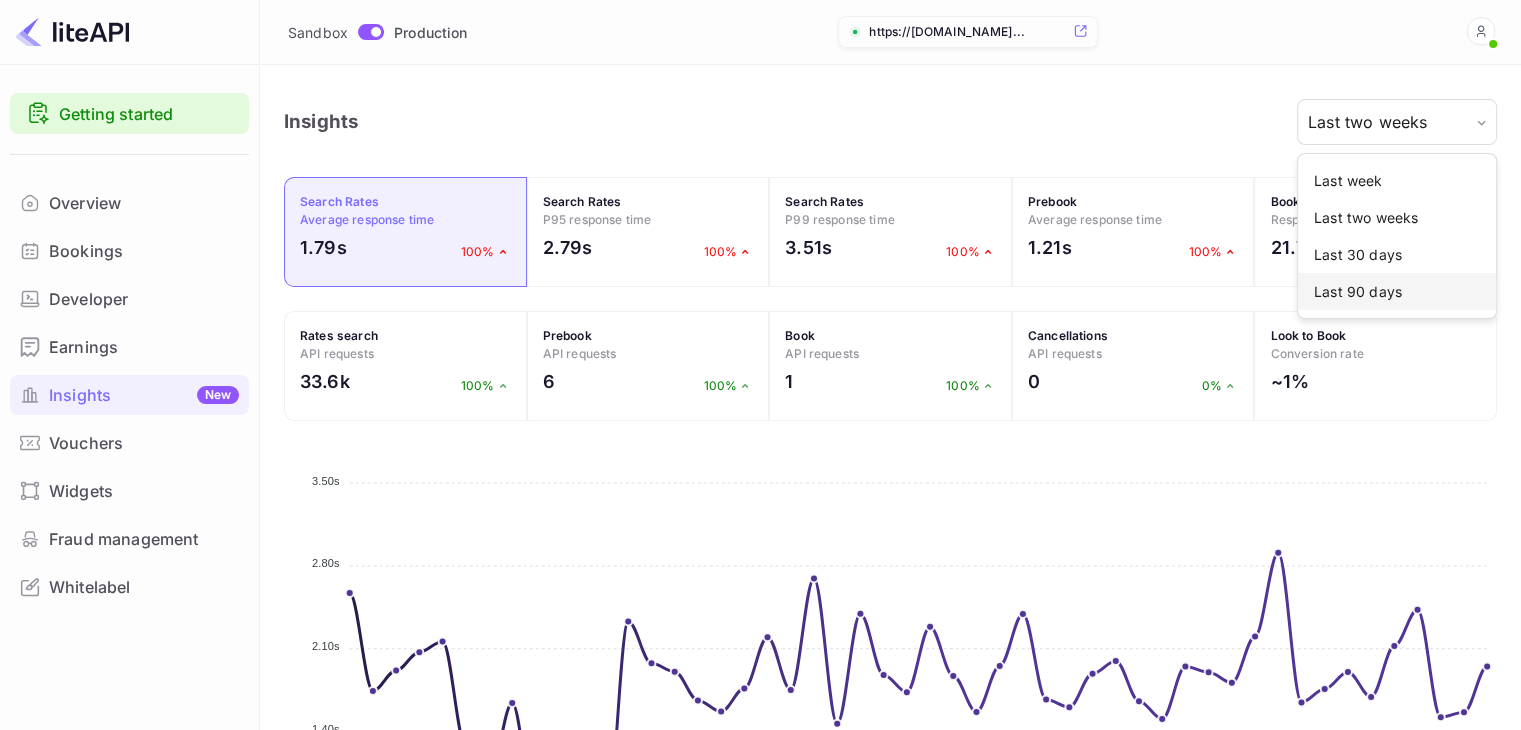 click on "Last 90 days" at bounding box center (1397, 291) 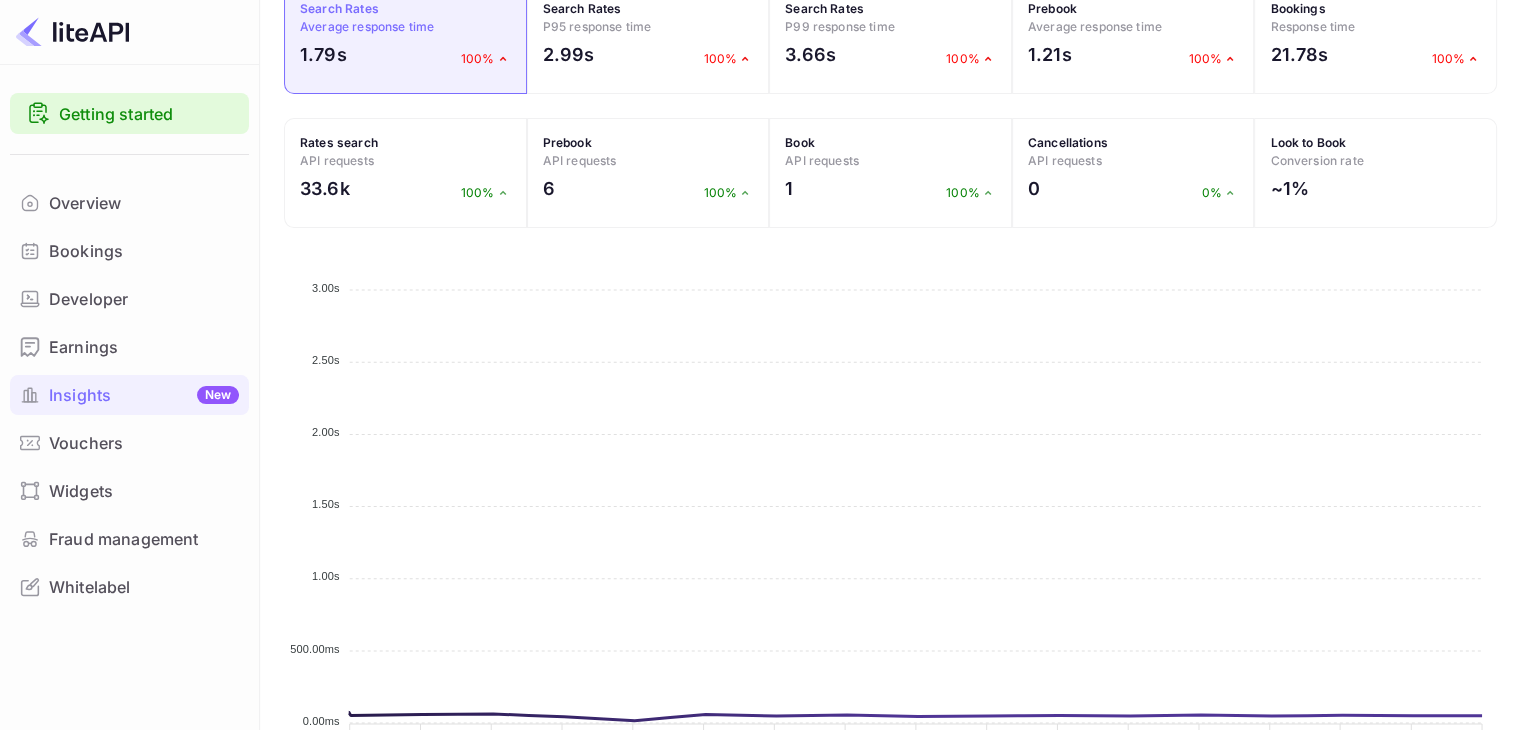 scroll, scrollTop: 0, scrollLeft: 0, axis: both 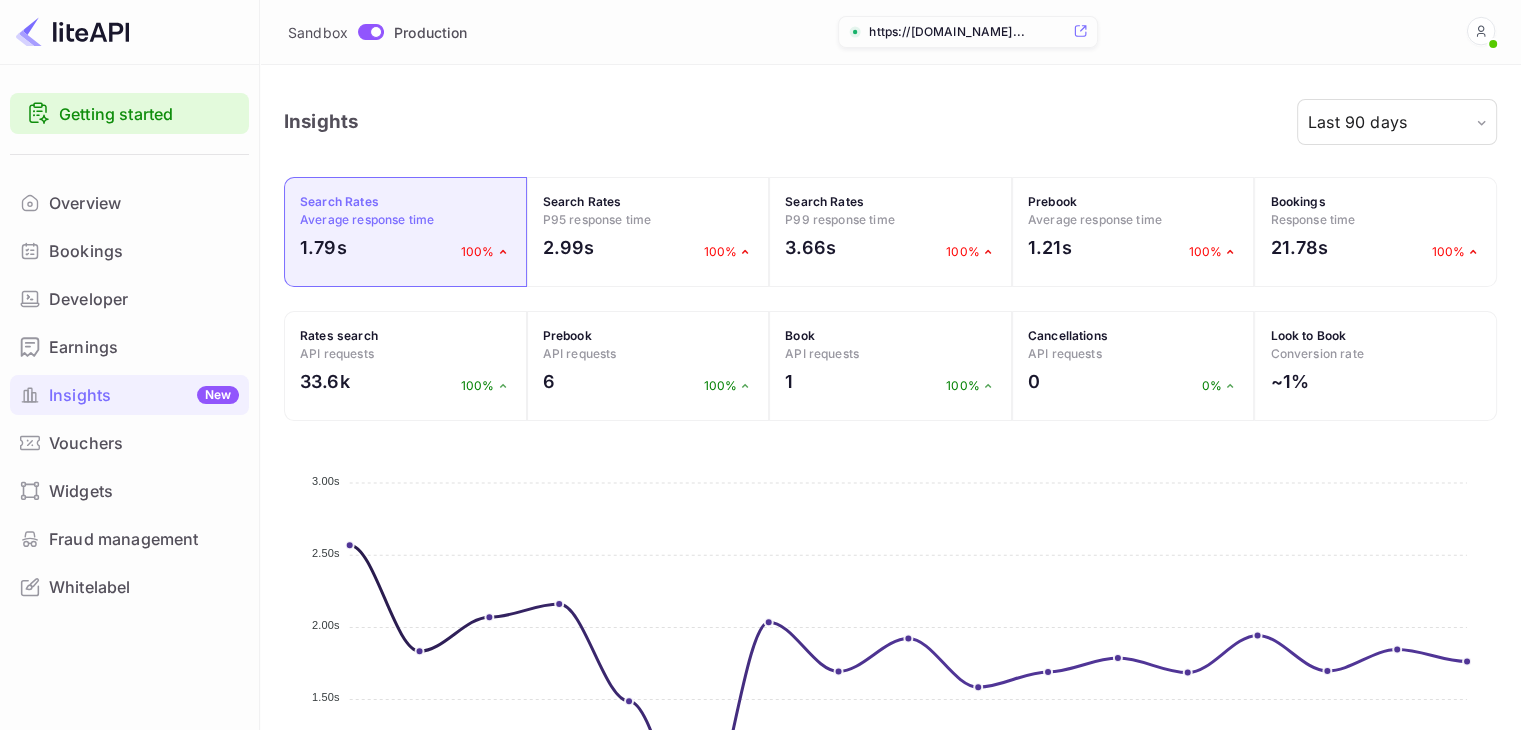 click on "Earnings" at bounding box center (144, 347) 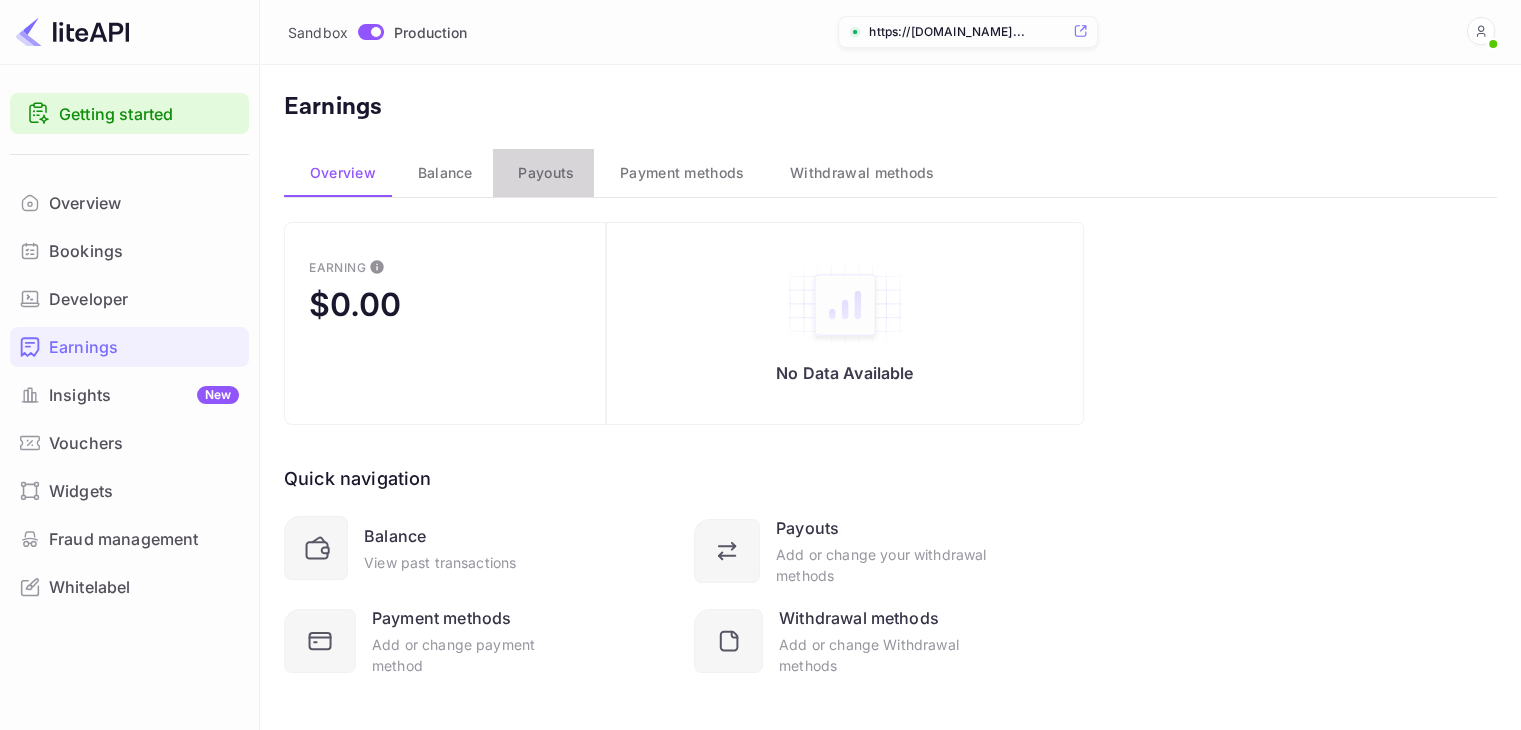 click on "Payouts" at bounding box center (546, 173) 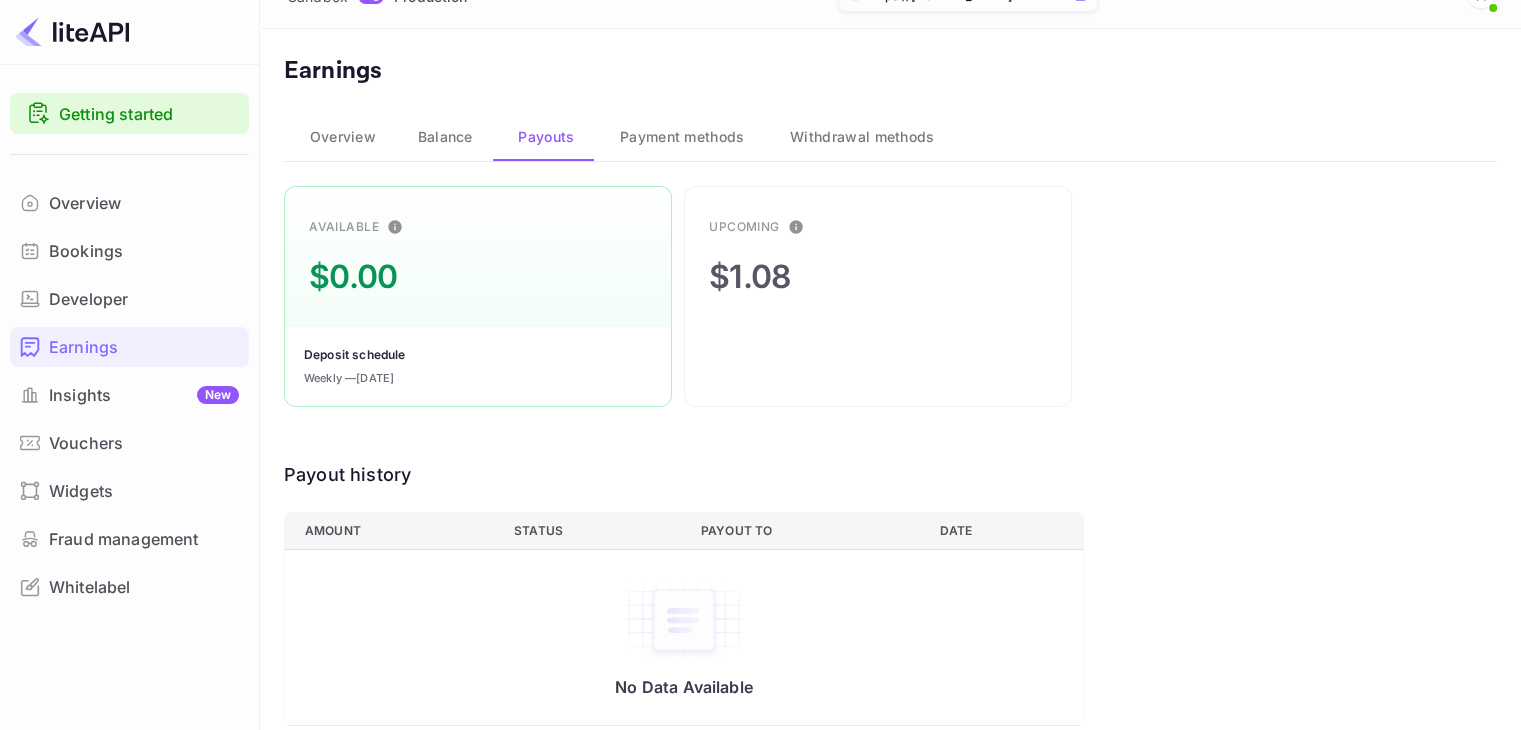 scroll, scrollTop: 56, scrollLeft: 0, axis: vertical 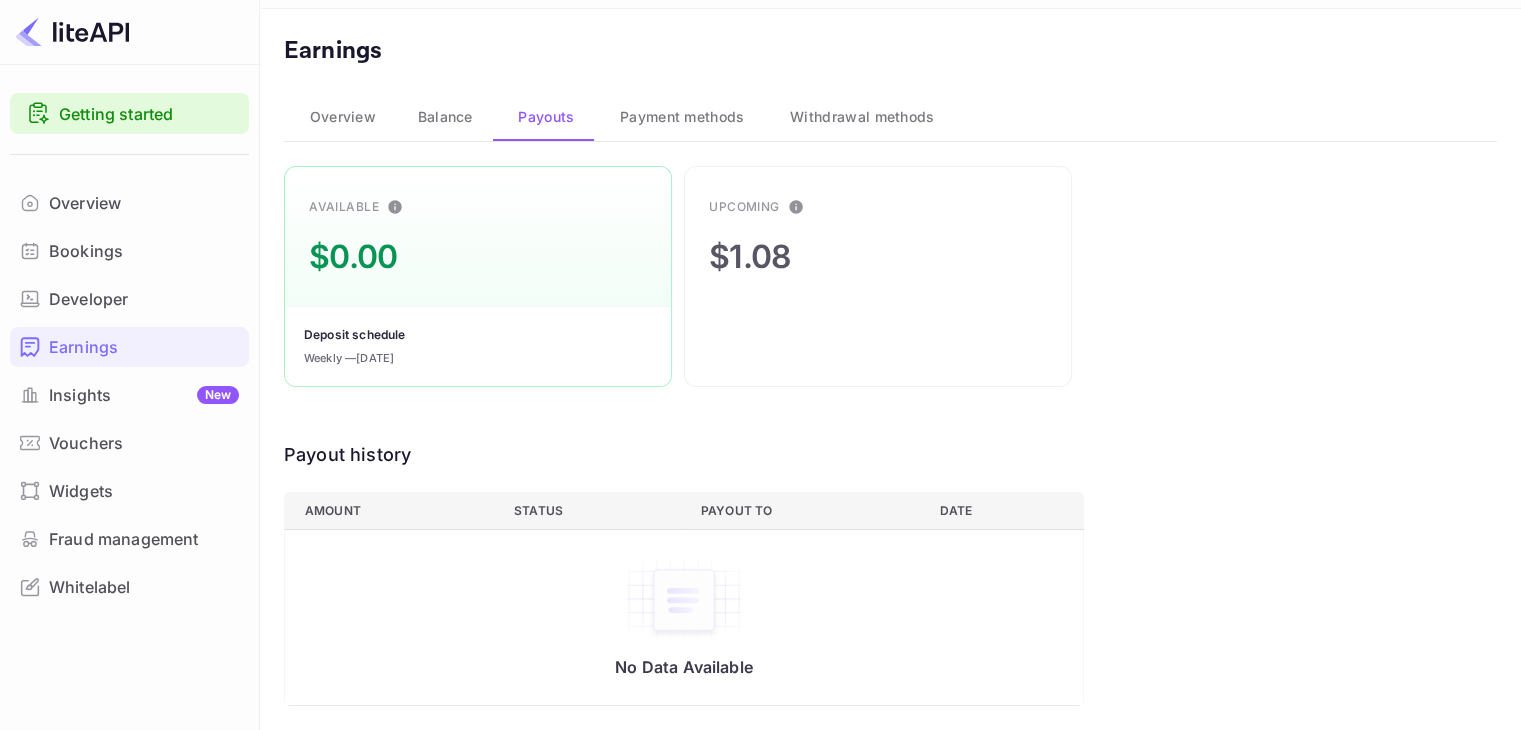 click on "Balance" at bounding box center [445, 117] 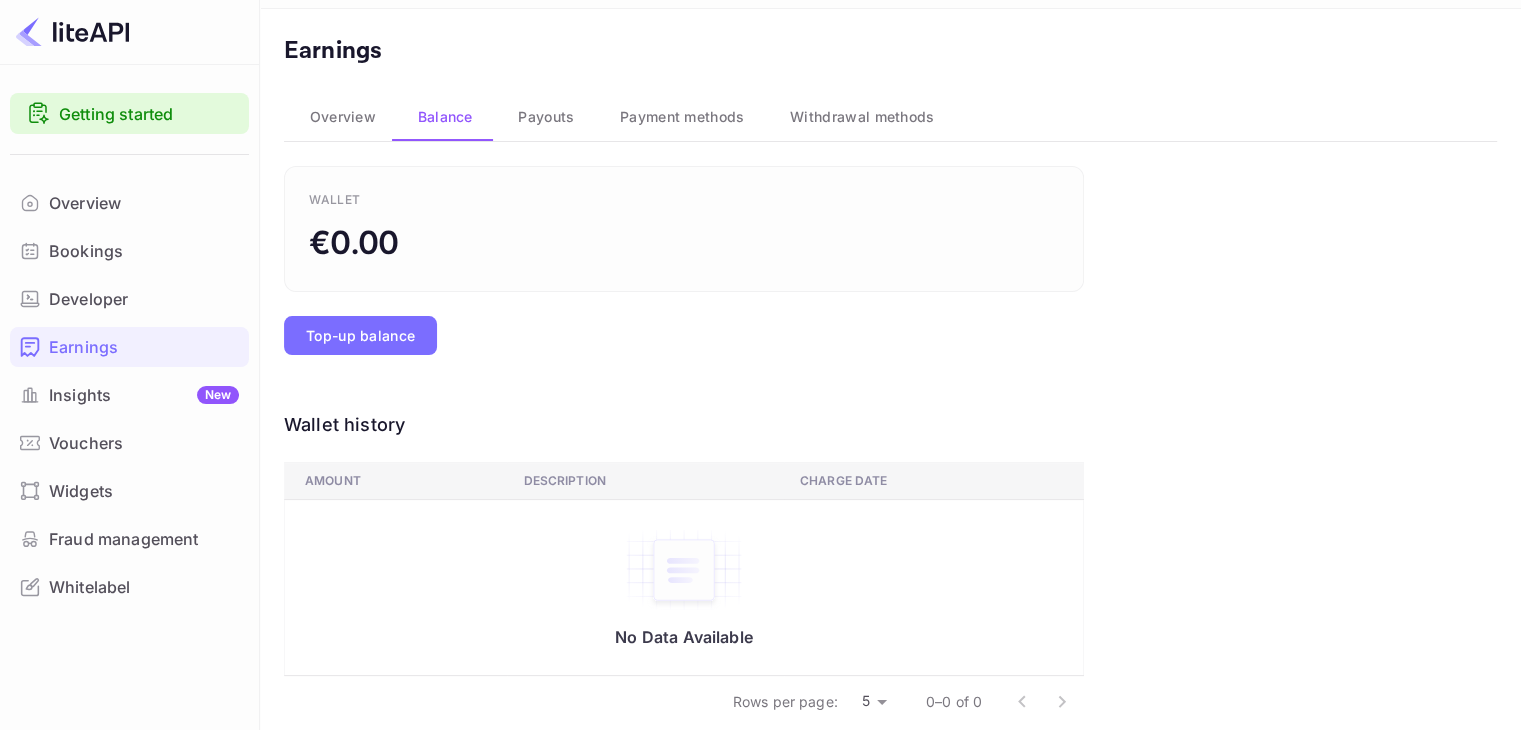 click on "Overview" at bounding box center (338, 117) 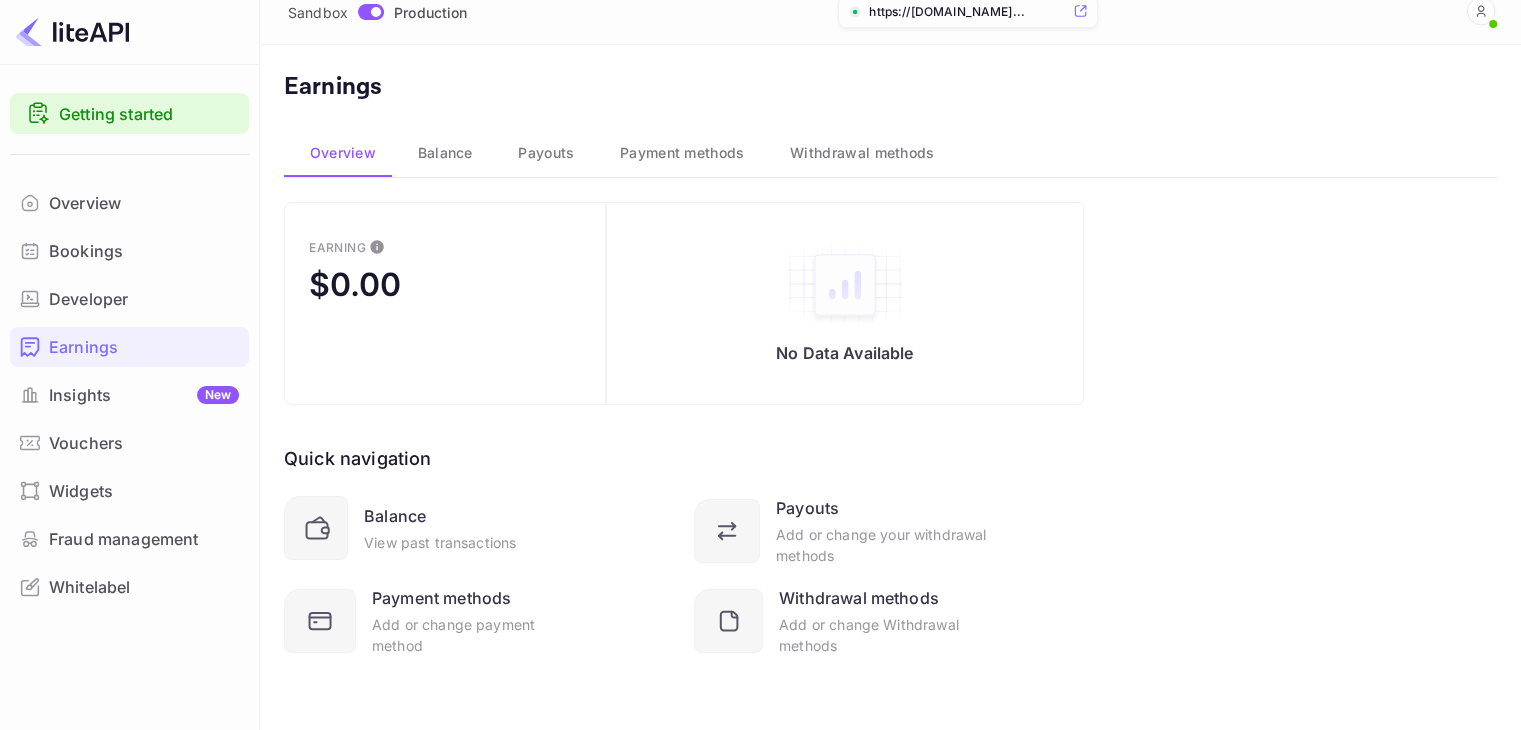 scroll, scrollTop: 20, scrollLeft: 0, axis: vertical 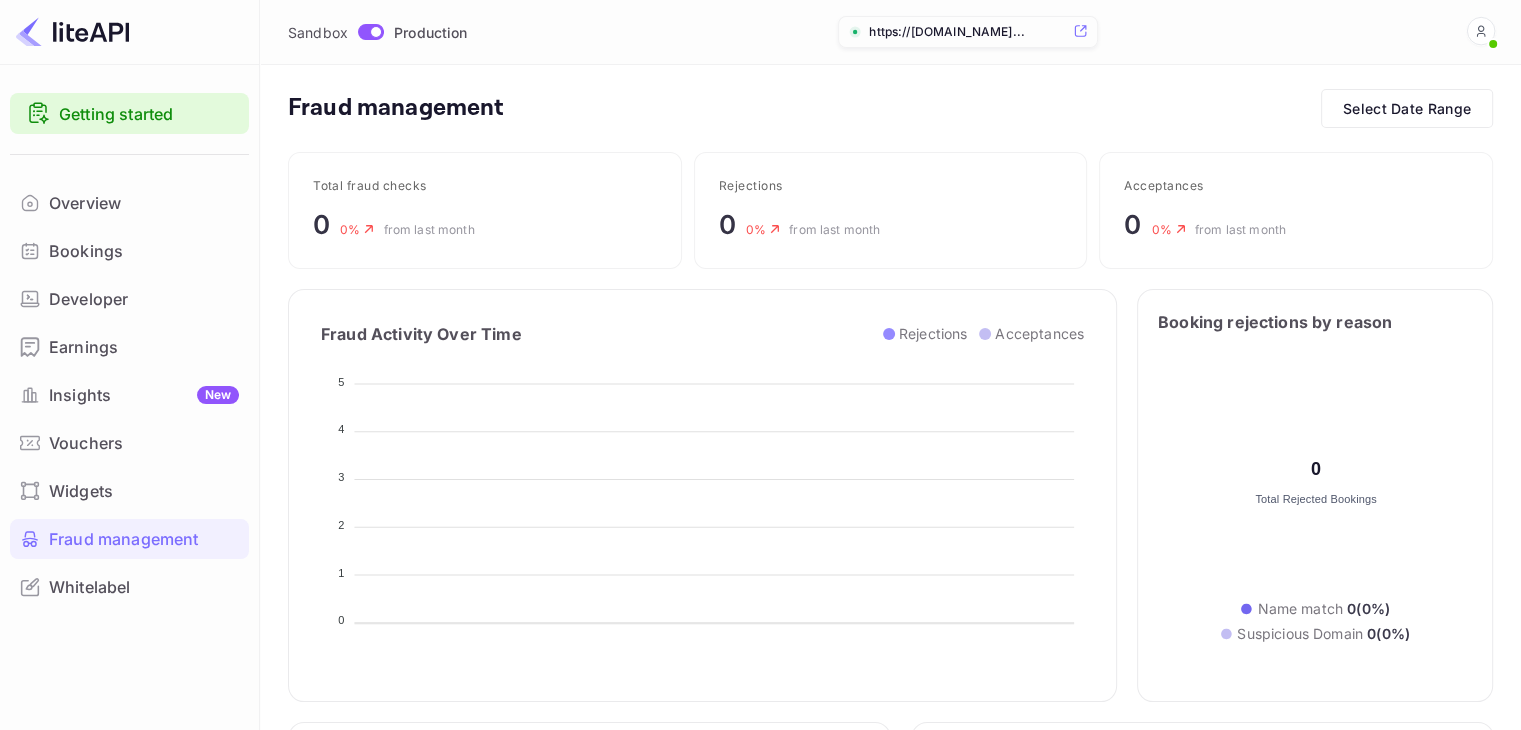 click on "Widgets" at bounding box center (129, 491) 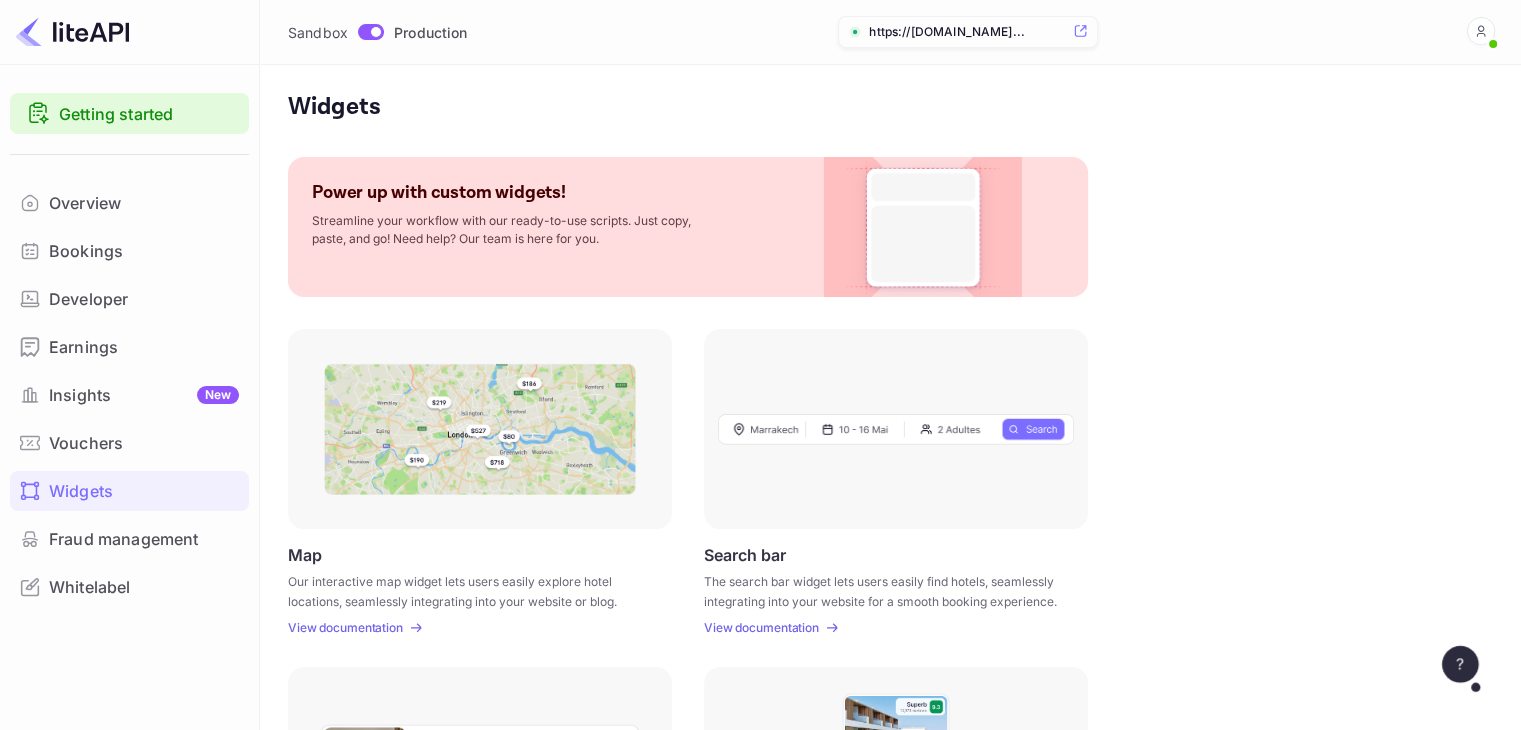 click on "Vouchers" at bounding box center (144, 443) 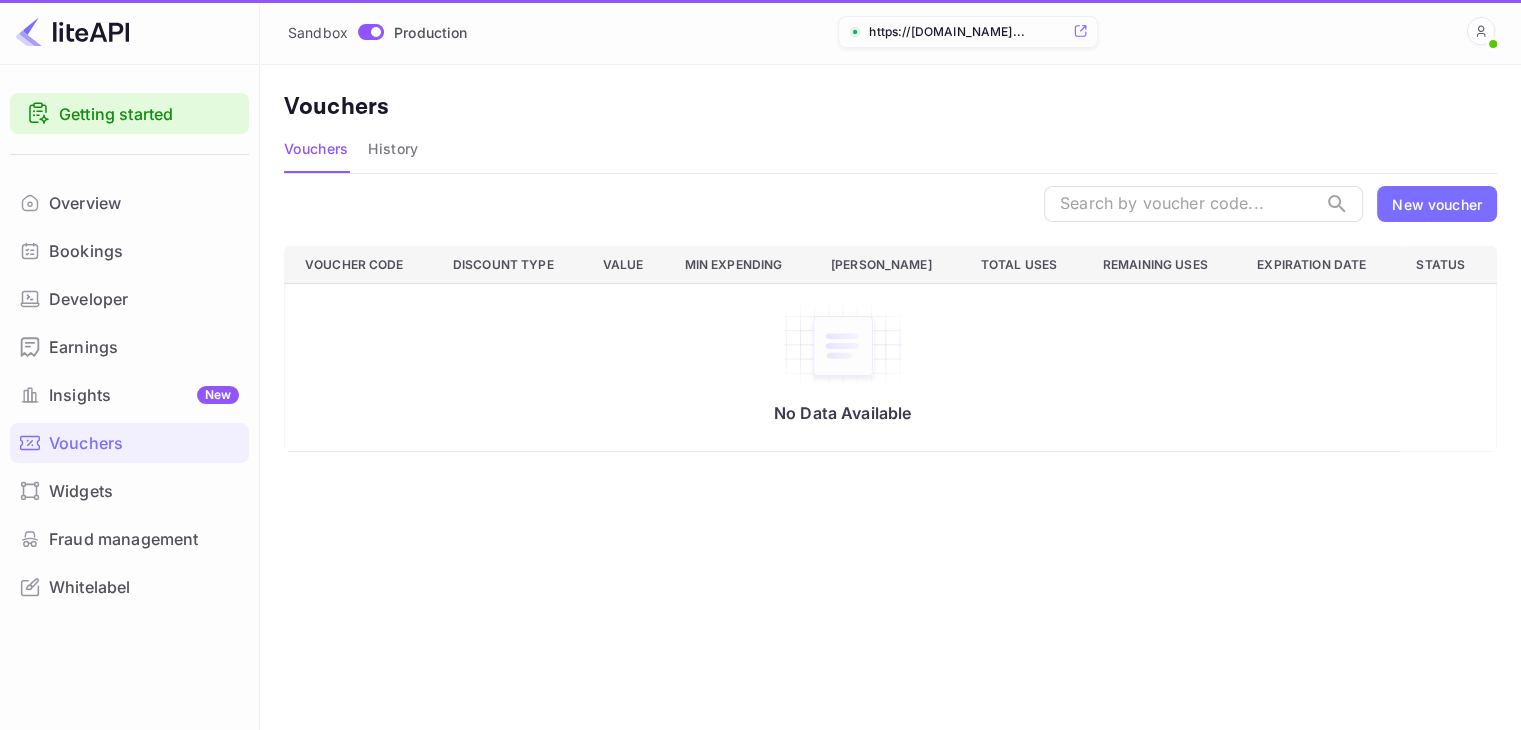 click on "Widgets" at bounding box center [129, 491] 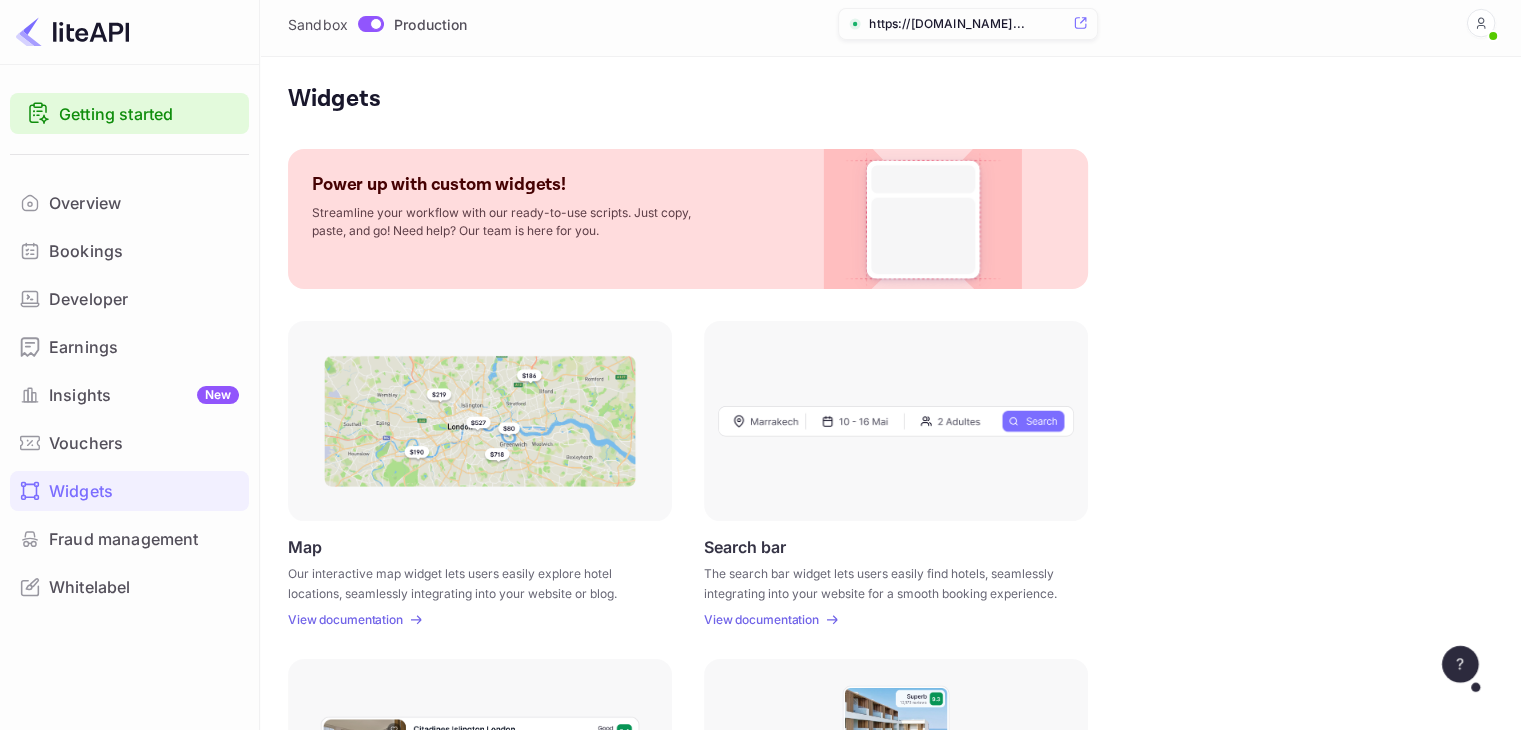 scroll, scrollTop: 0, scrollLeft: 0, axis: both 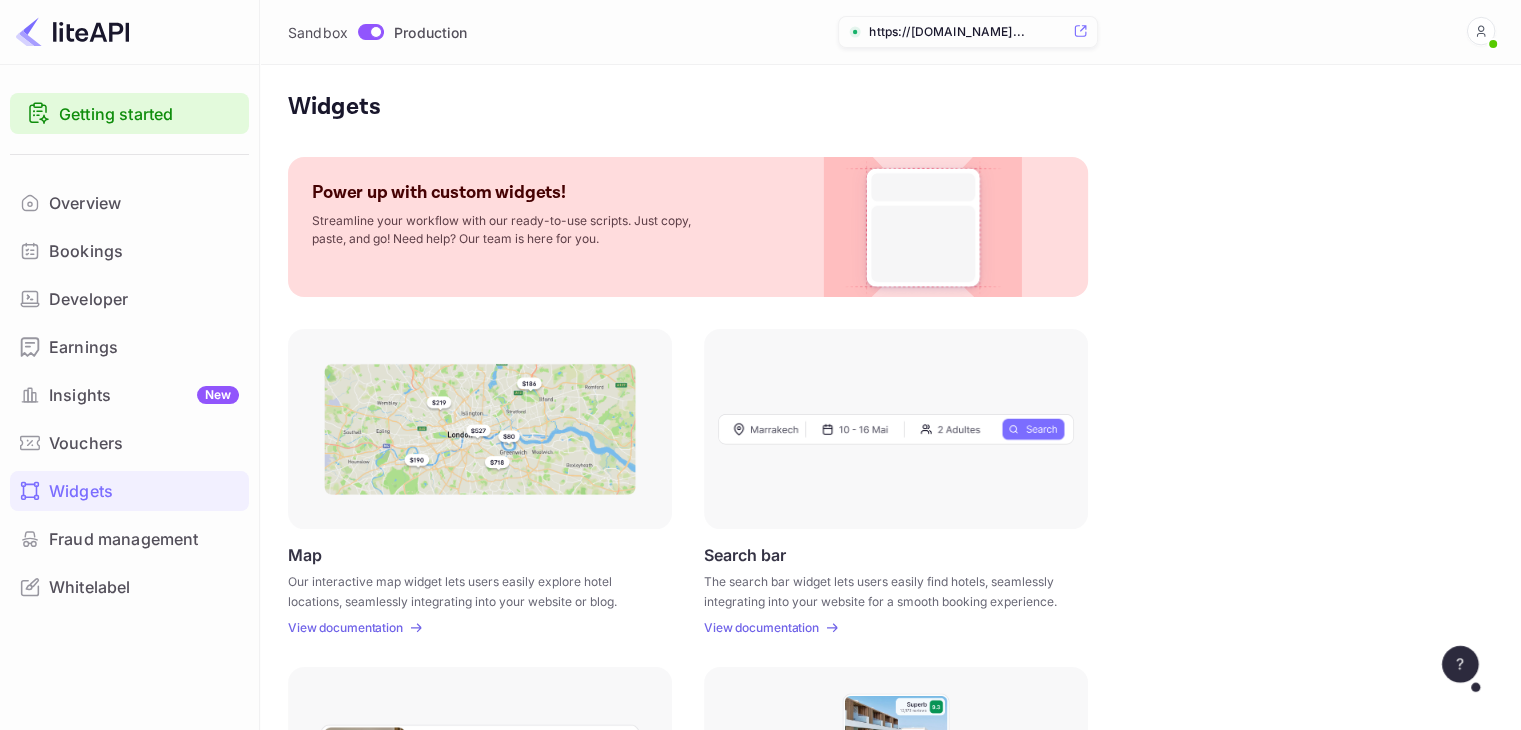 click on "Power up with custom widgets! Streamline your workflow with our ready-to-use scripts. Just copy, paste, and go! Need help? Our team is here for you." at bounding box center [688, 227] 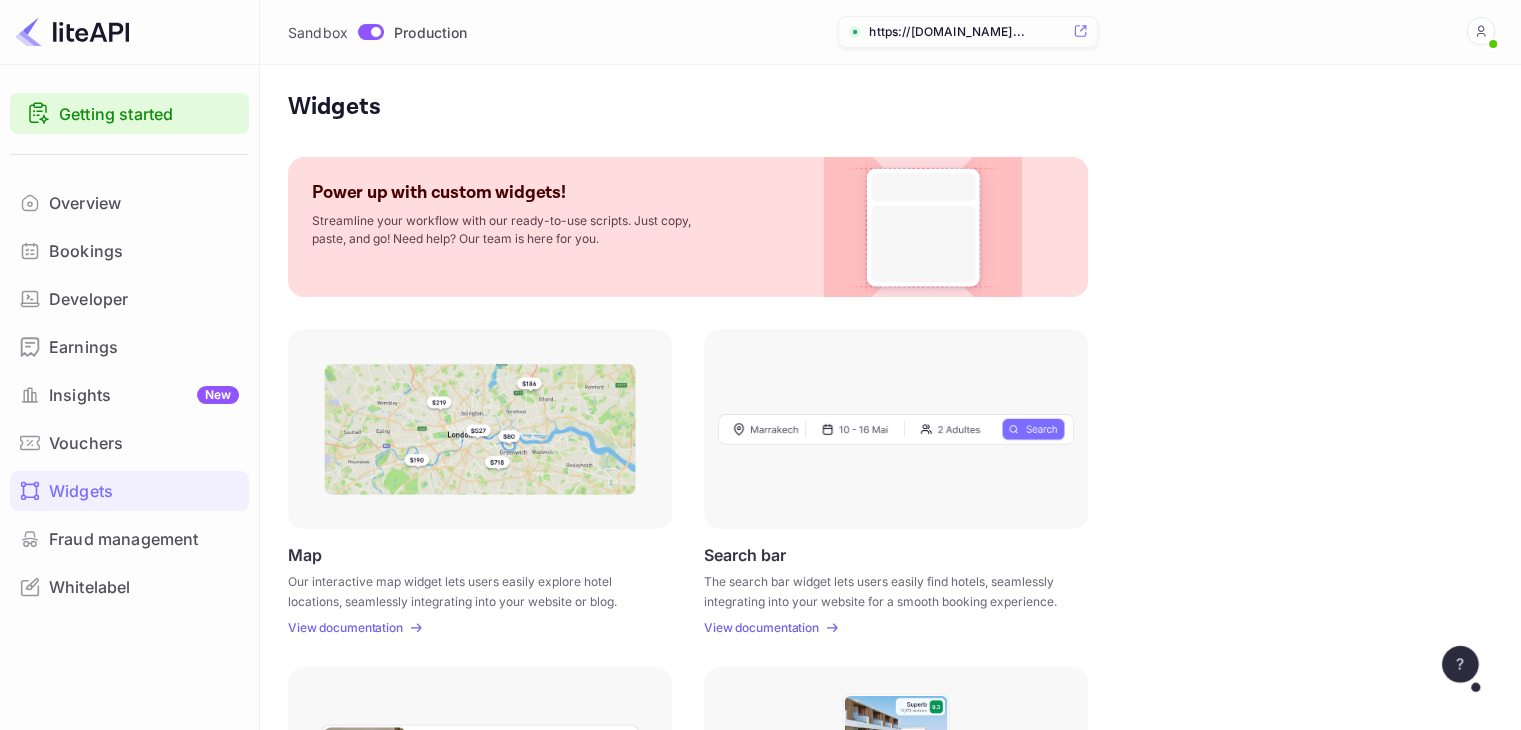 click on "Widgets" at bounding box center [129, 487] 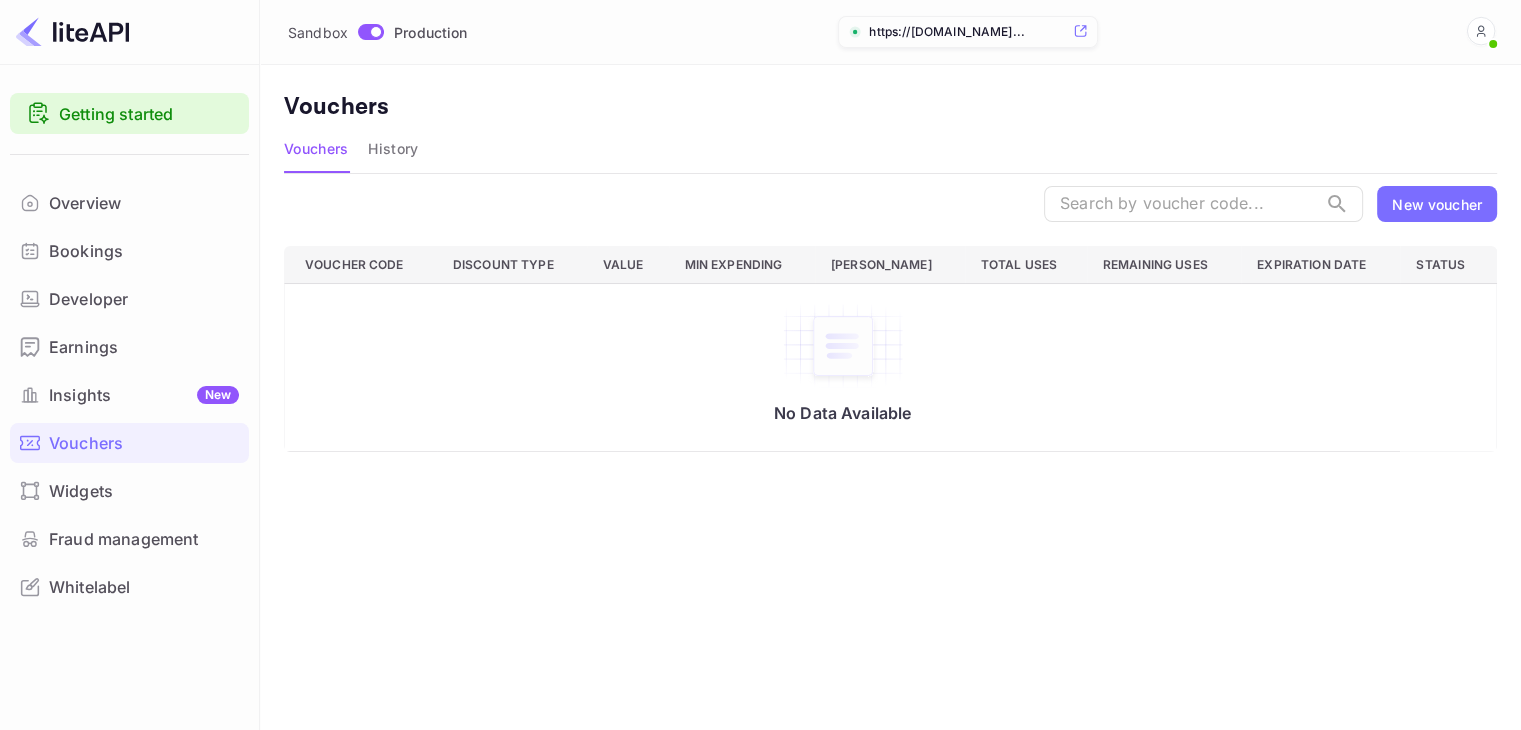 click on "Vouchers" at bounding box center [129, 439] 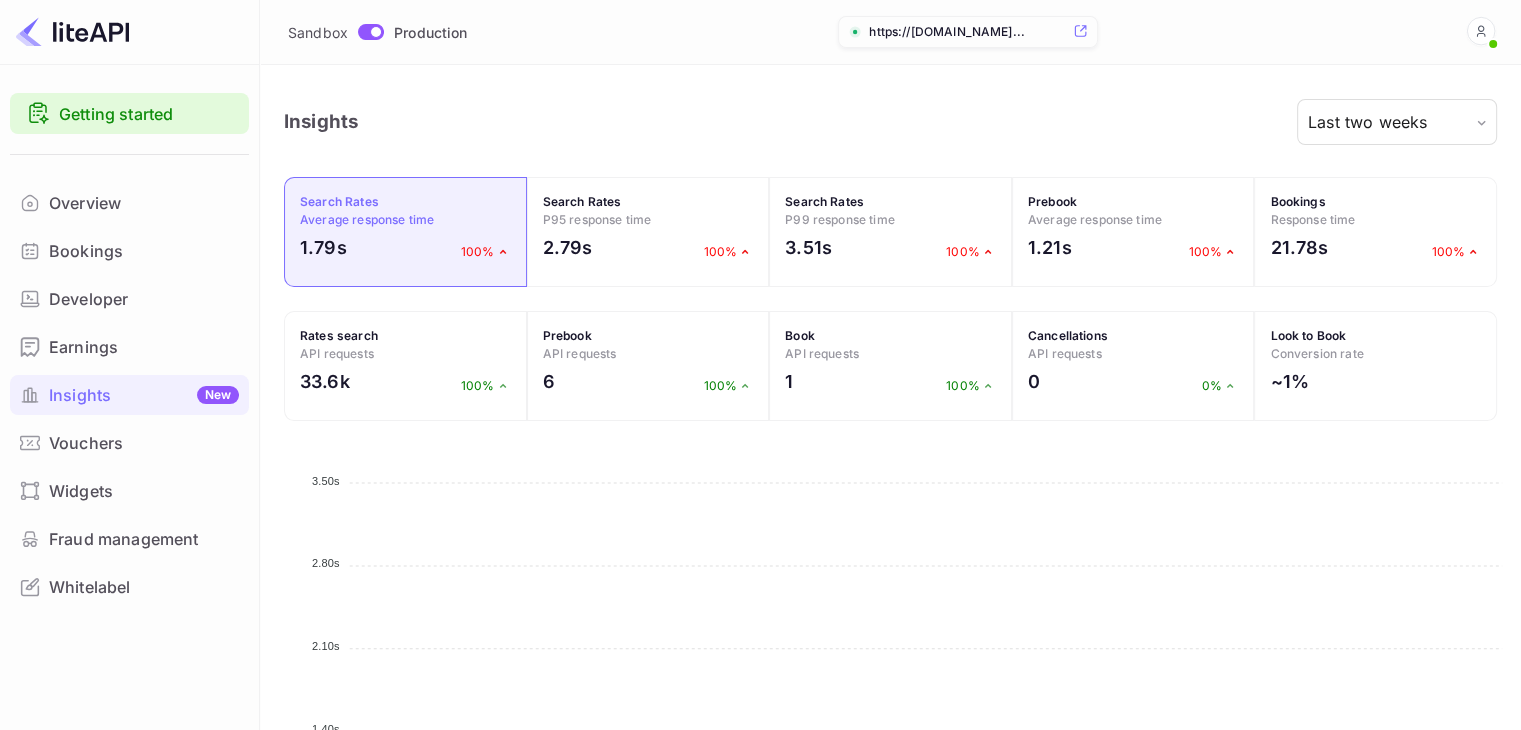 scroll, scrollTop: 16, scrollLeft: 16, axis: both 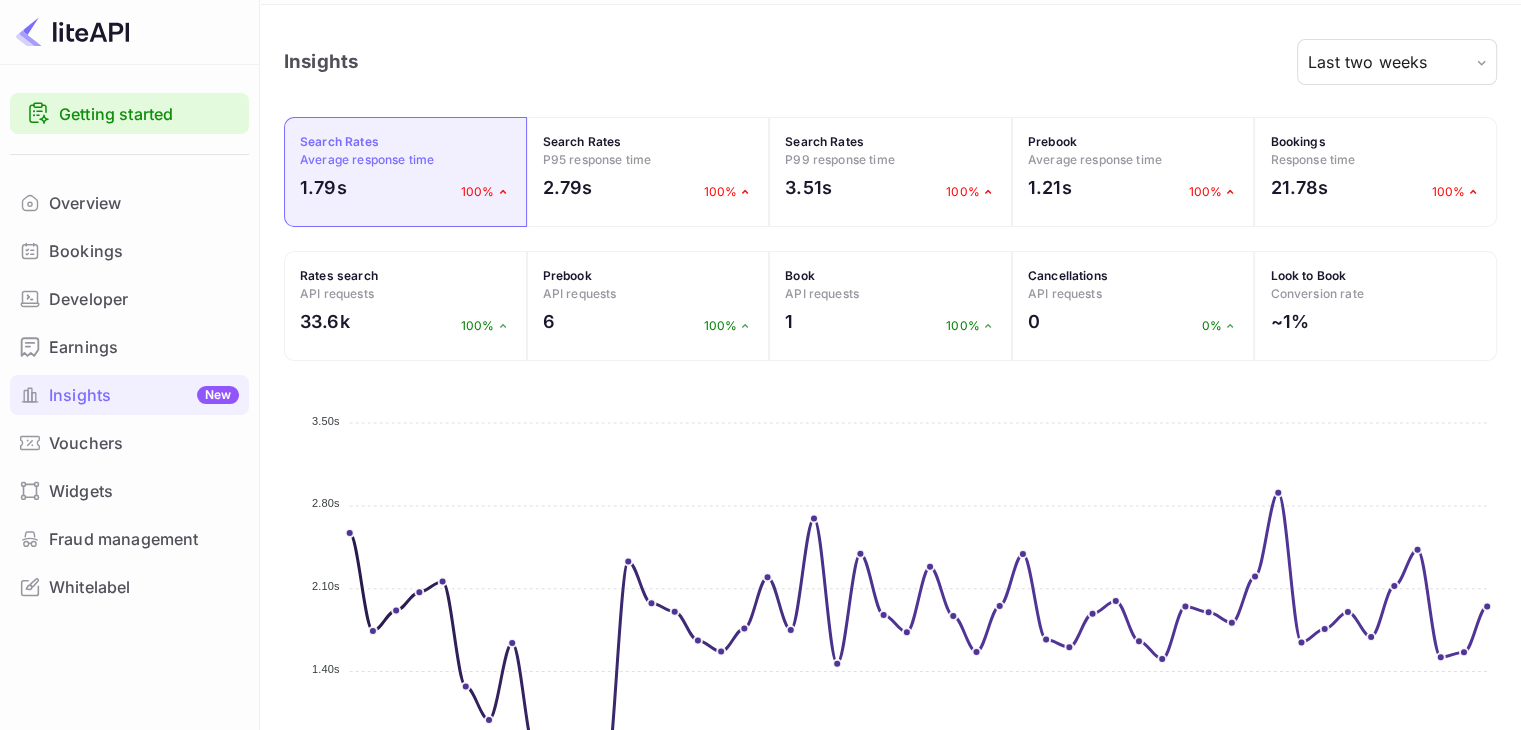 click on "Earnings" at bounding box center [144, 347] 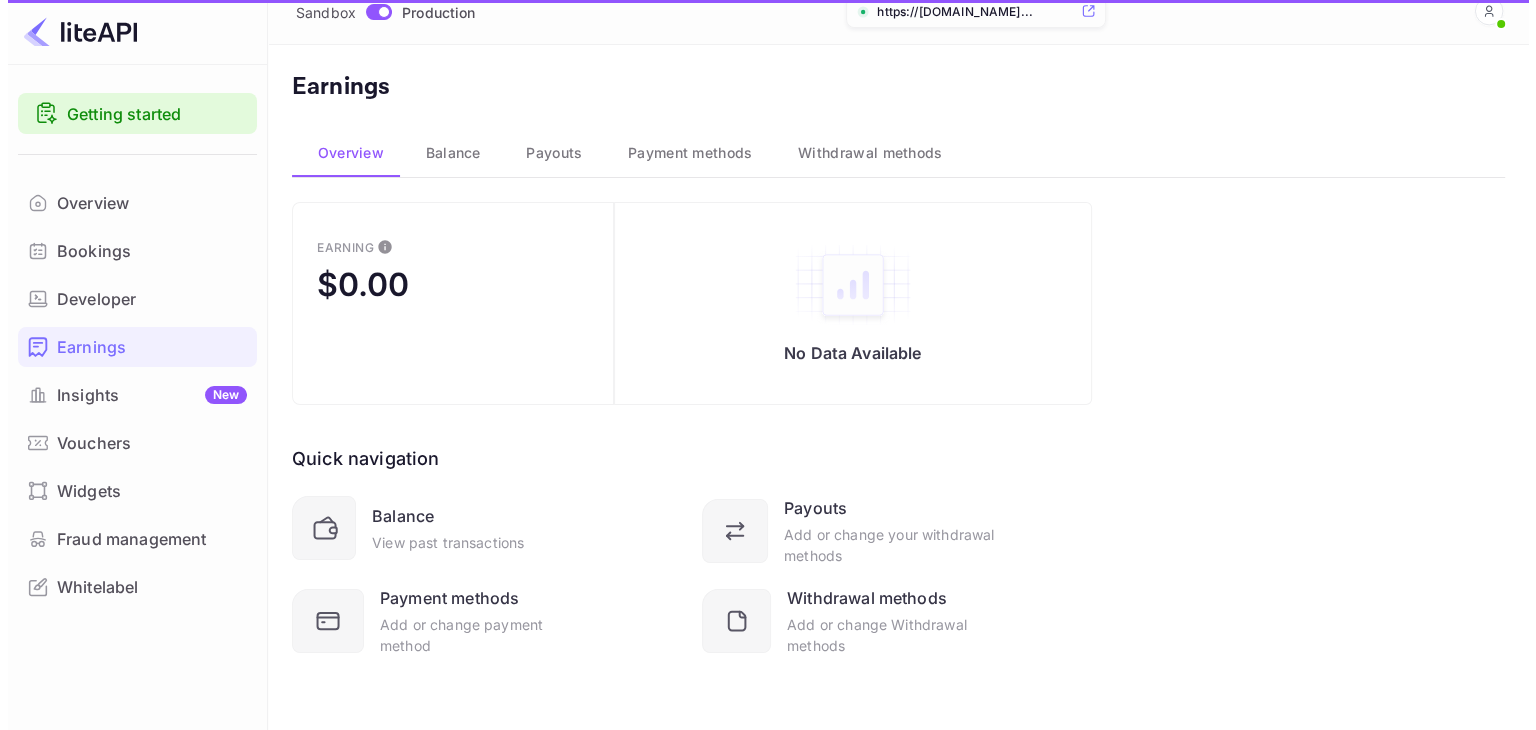 scroll, scrollTop: 0, scrollLeft: 0, axis: both 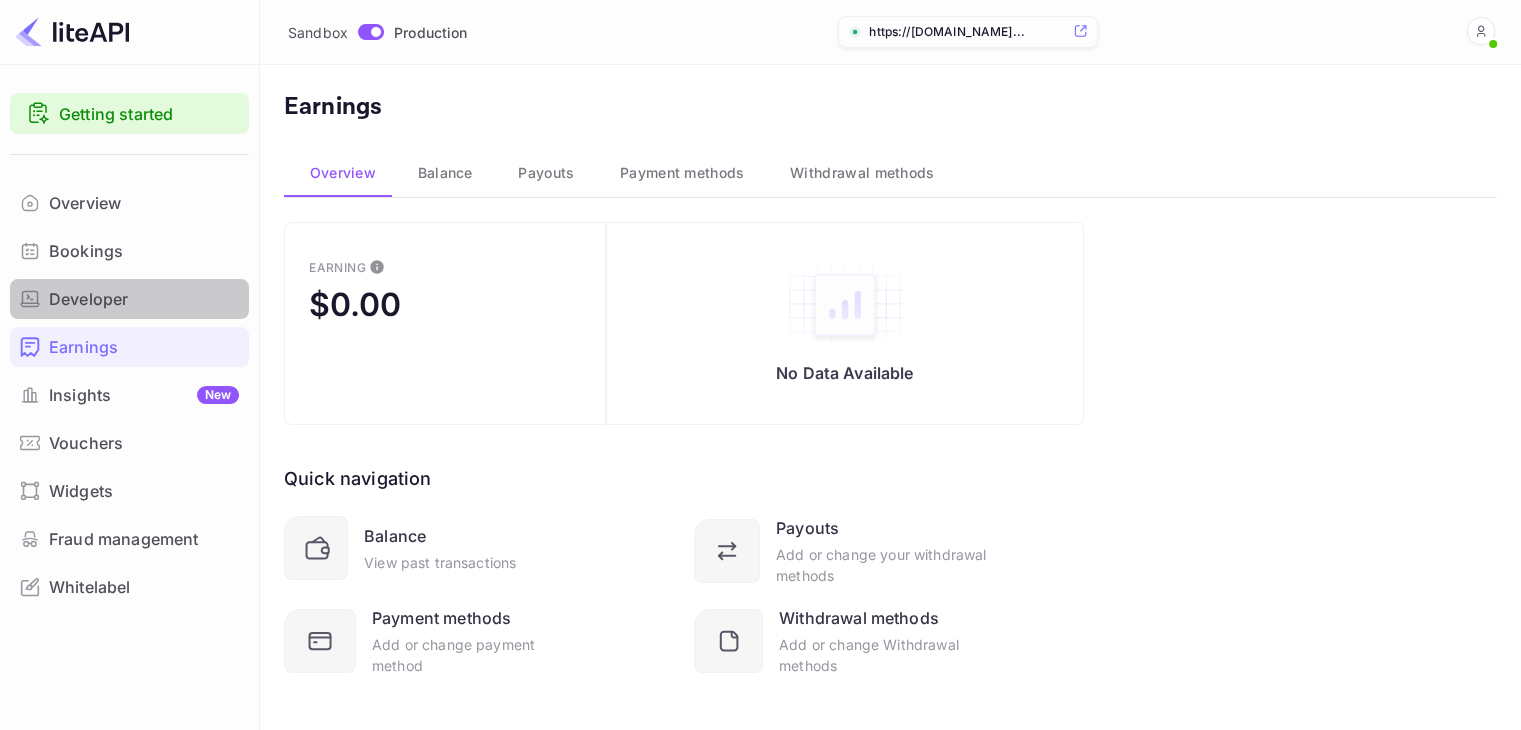 click on "Developer" at bounding box center [144, 299] 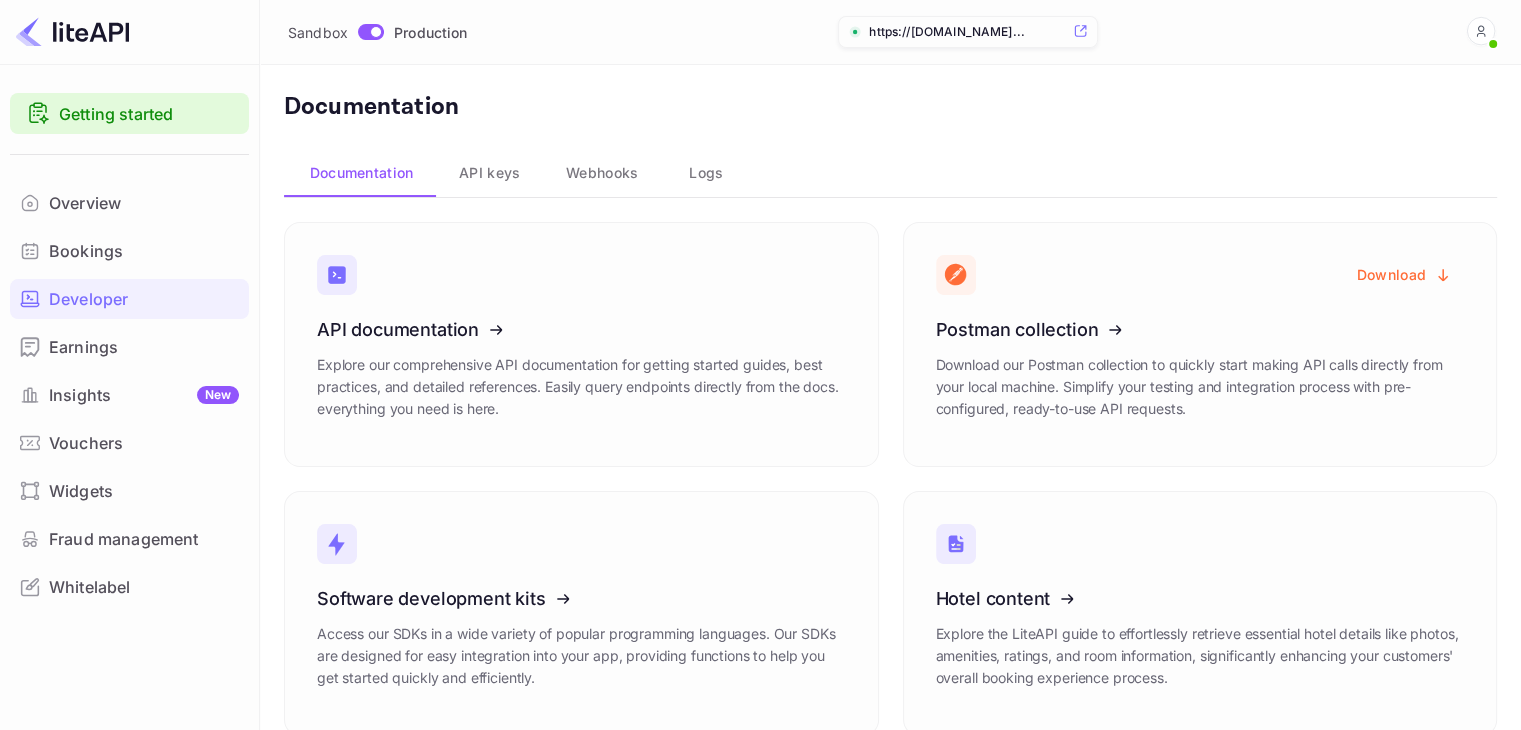 click on "Bookings" at bounding box center [144, 251] 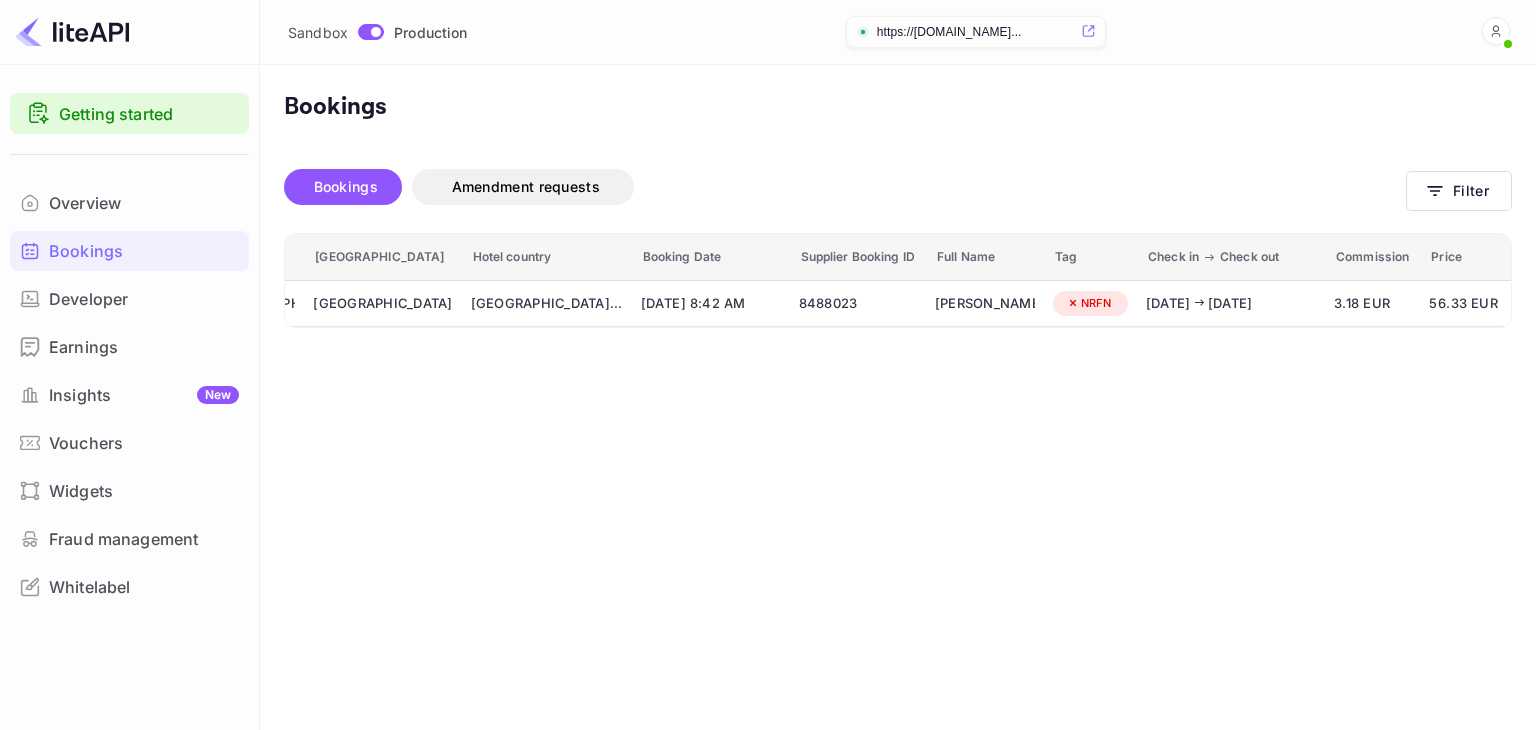 scroll, scrollTop: 0, scrollLeft: 177, axis: horizontal 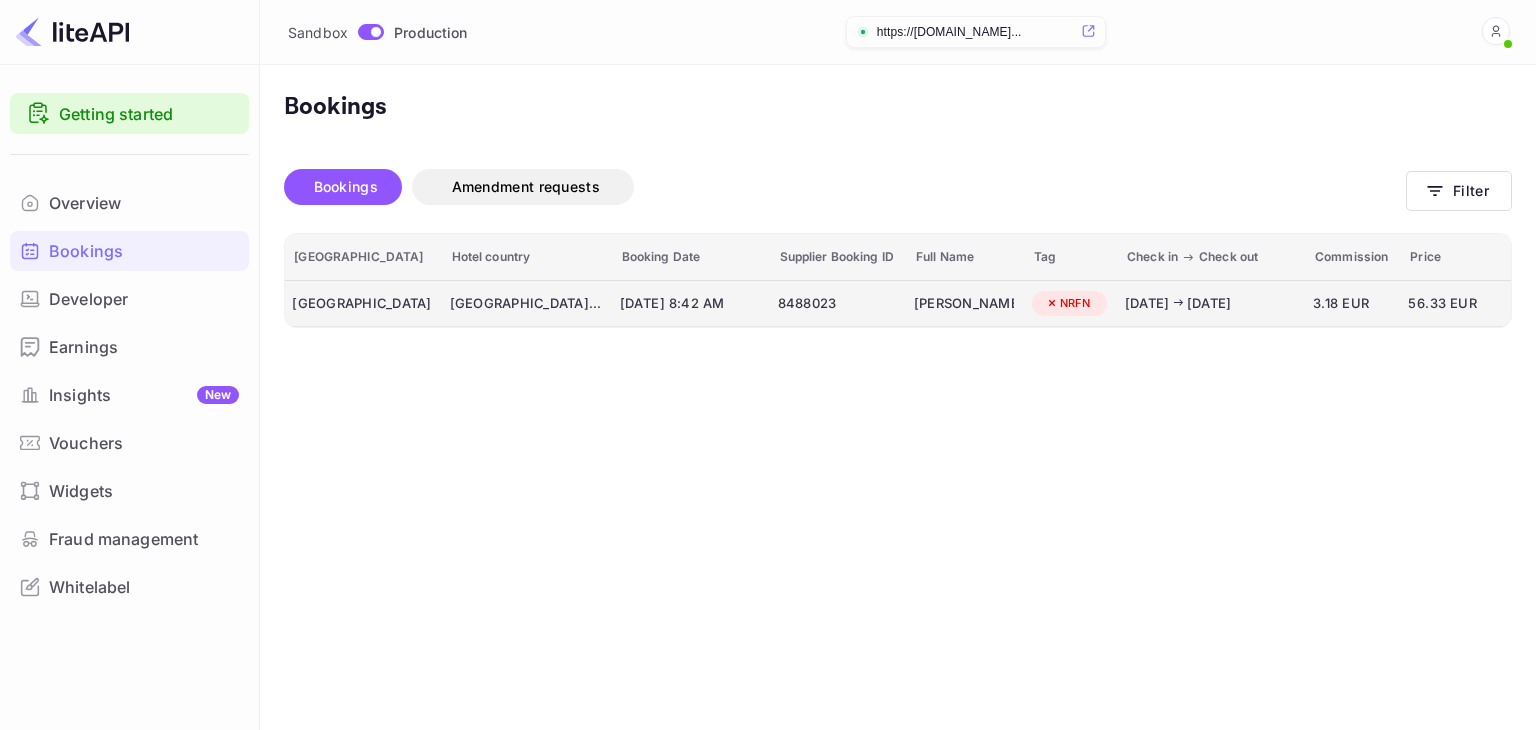 click on "NRFN" at bounding box center (1067, 303) 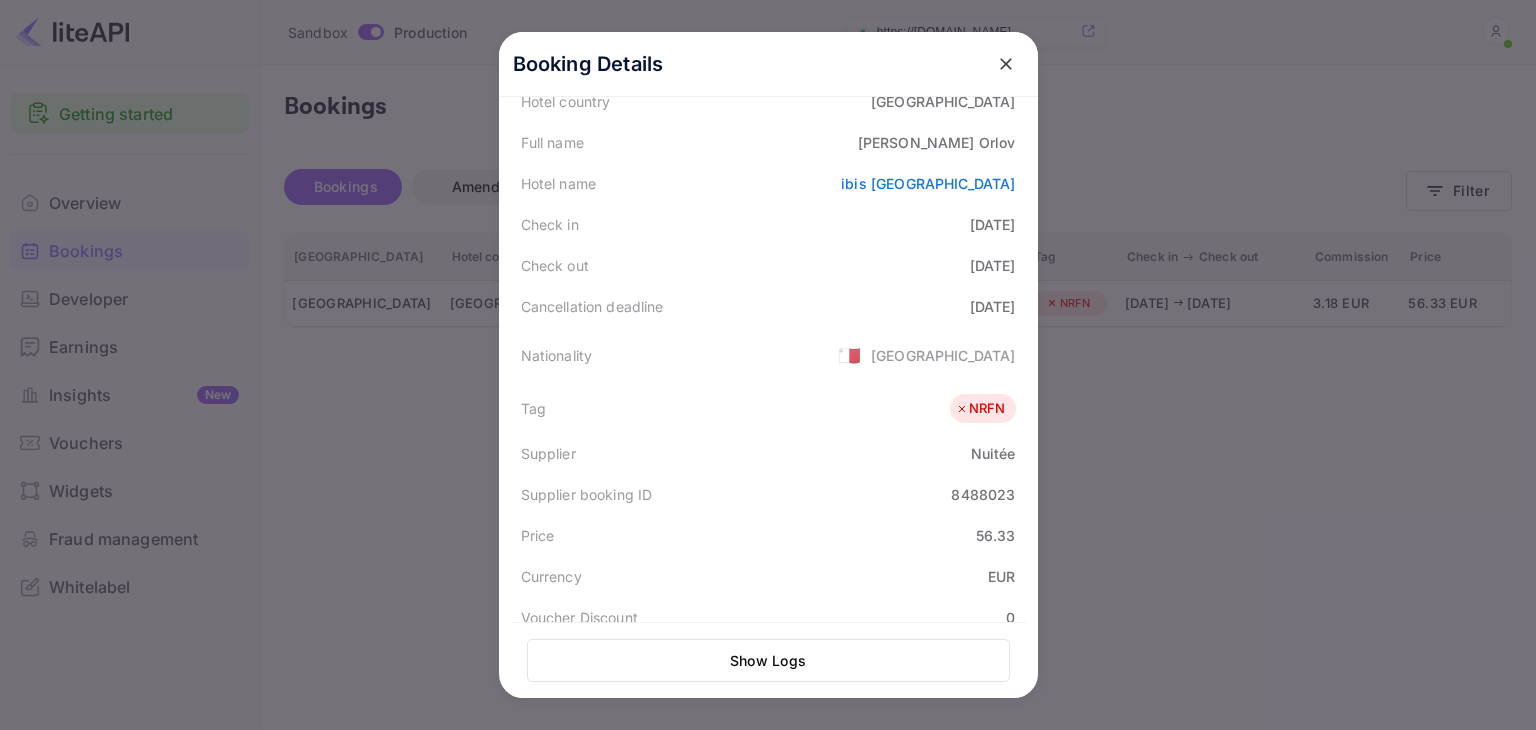 scroll, scrollTop: 300, scrollLeft: 0, axis: vertical 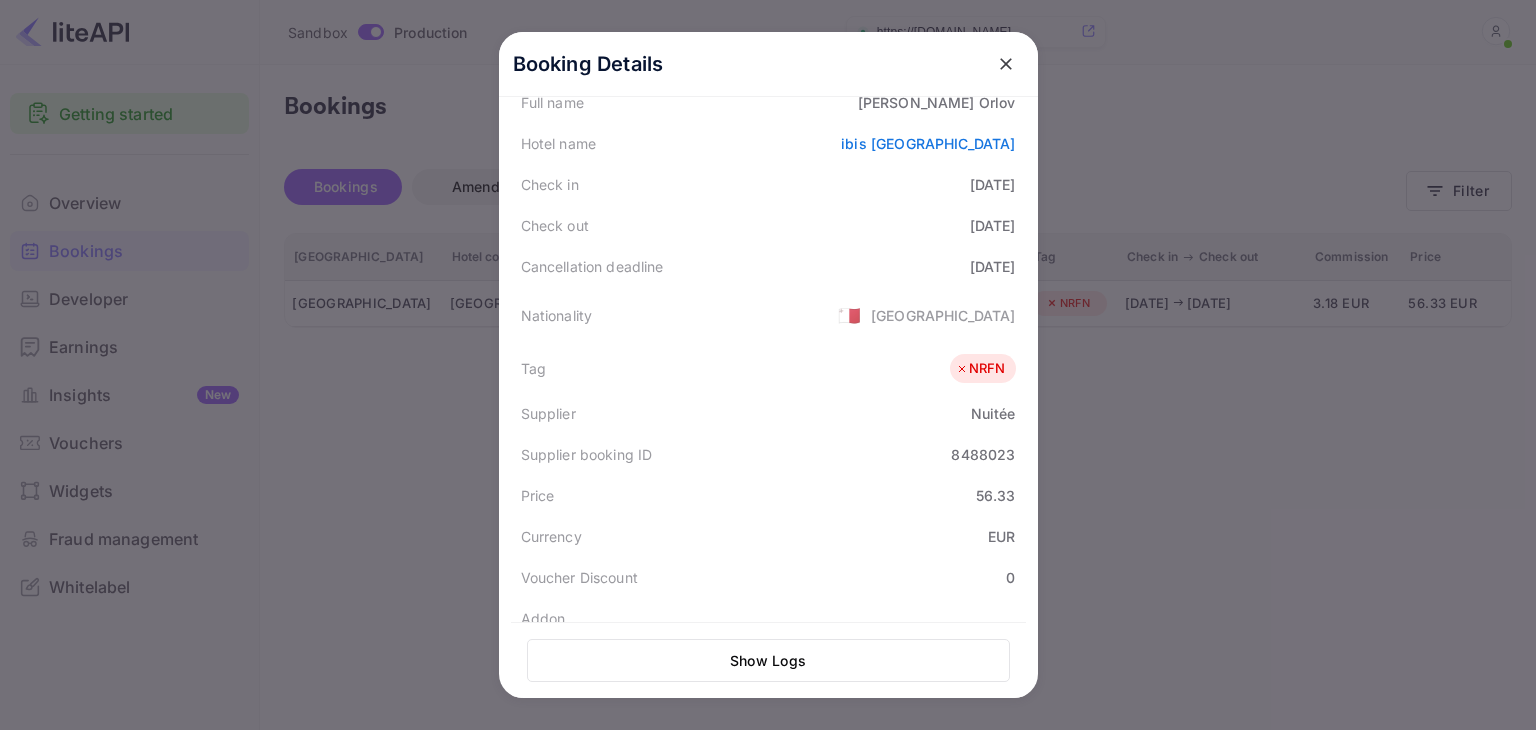 click on "NRFN" at bounding box center (980, 369) 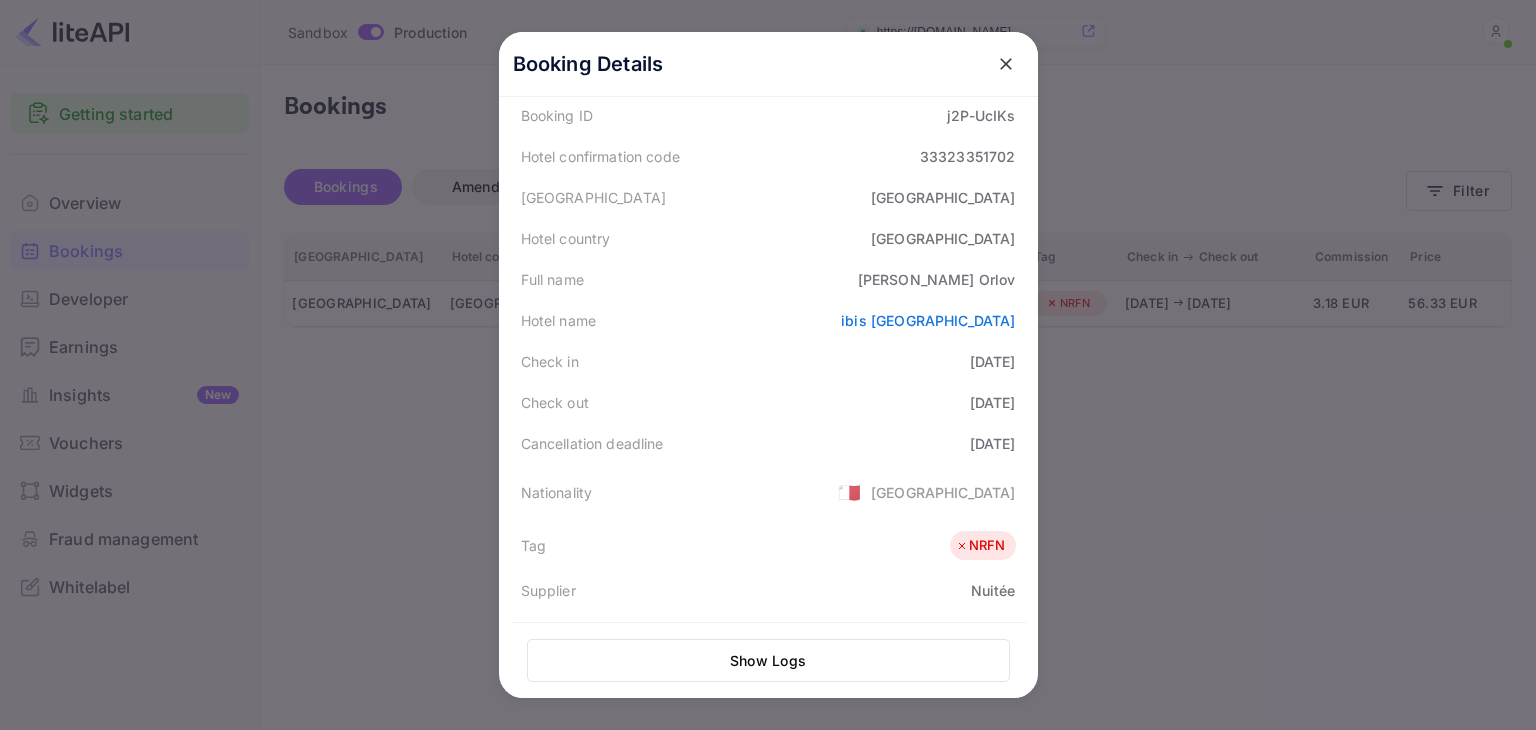 scroll, scrollTop: 0, scrollLeft: 0, axis: both 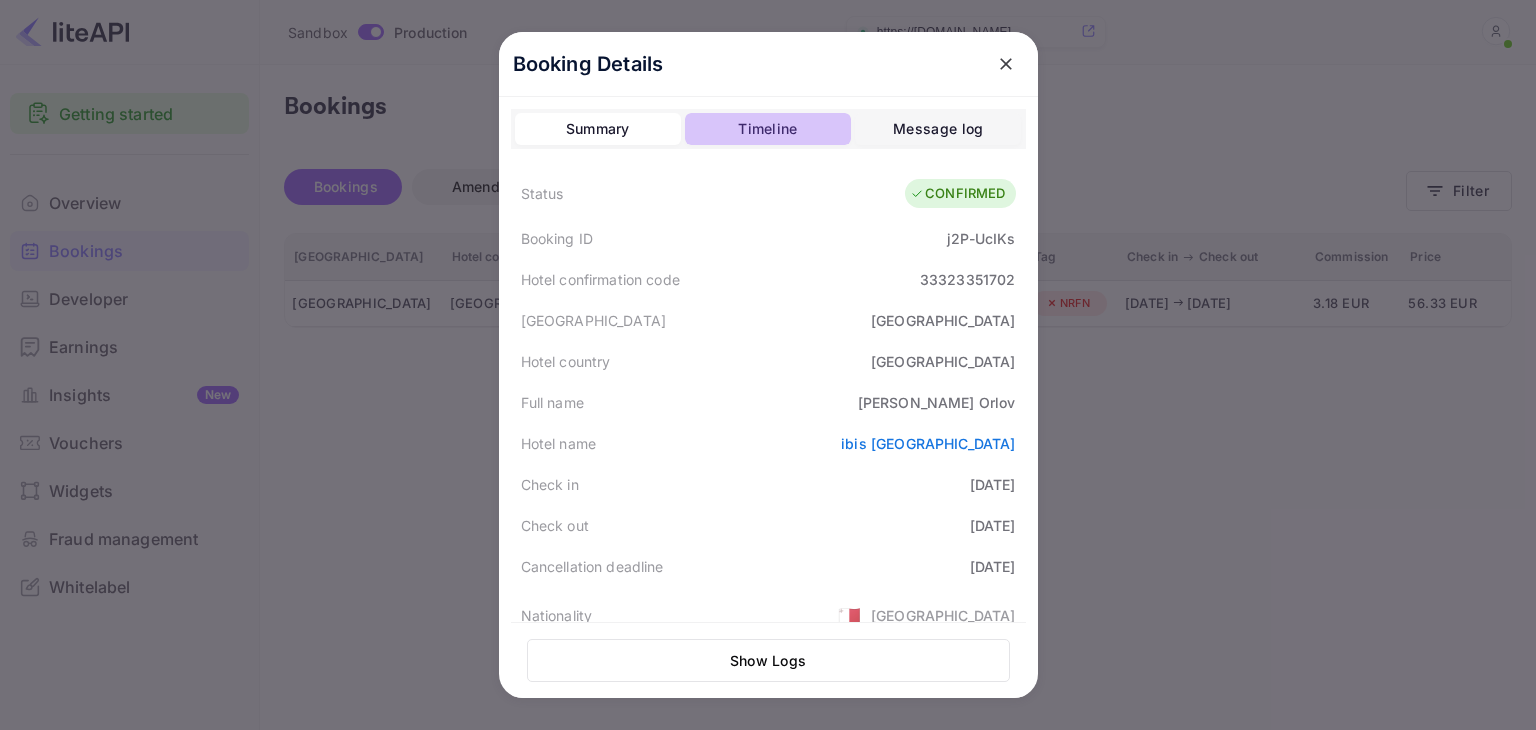 click on "Timeline" at bounding box center (768, 129) 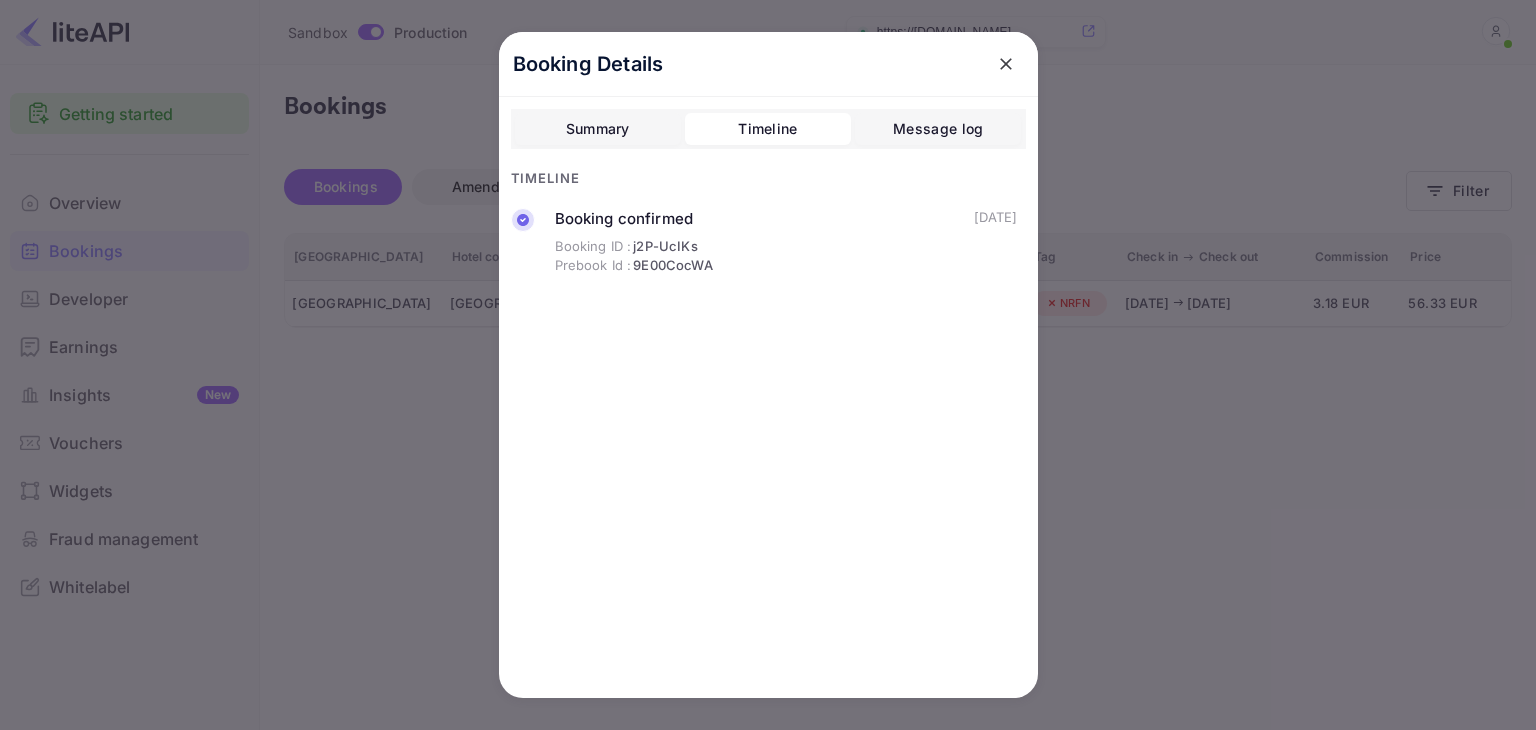 click on "Message log" at bounding box center (938, 129) 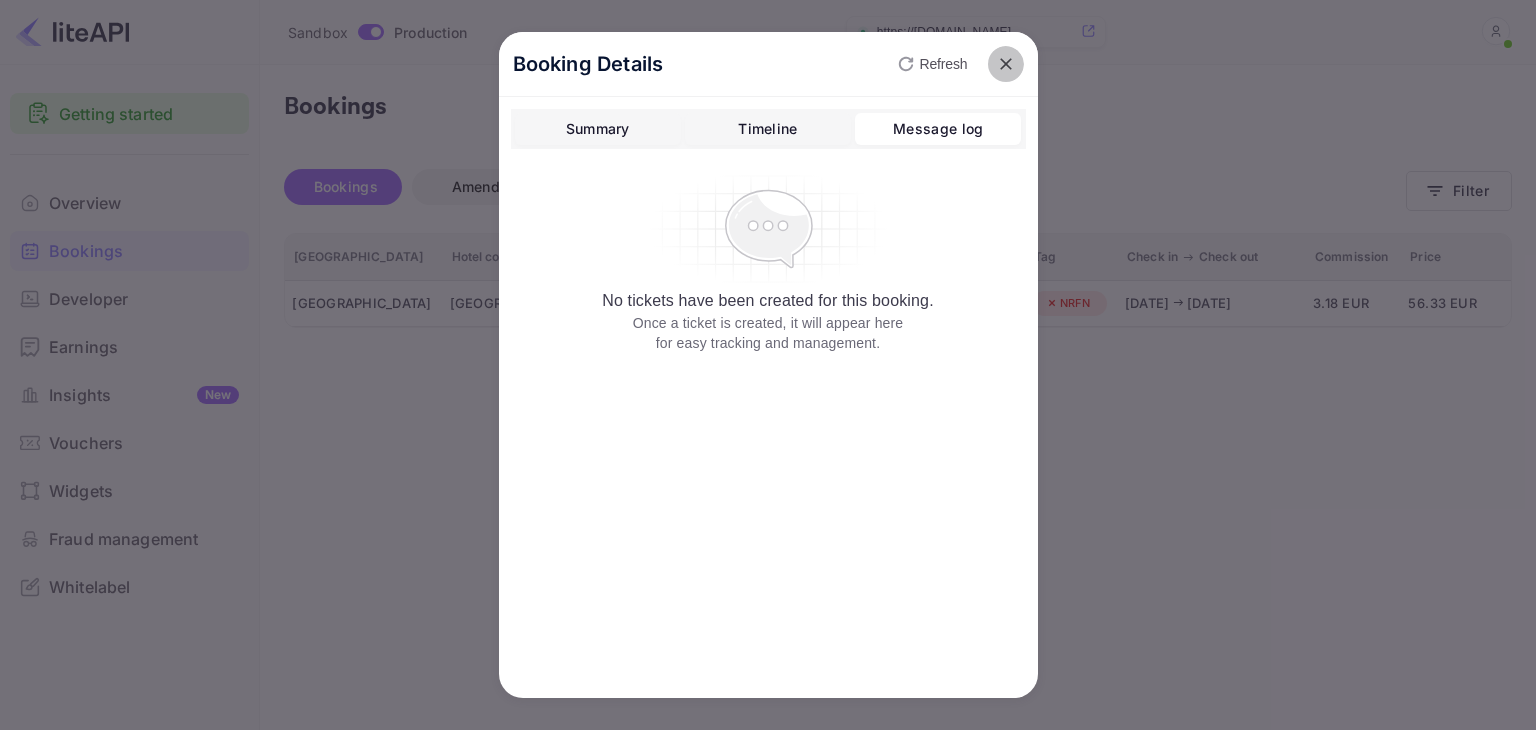click 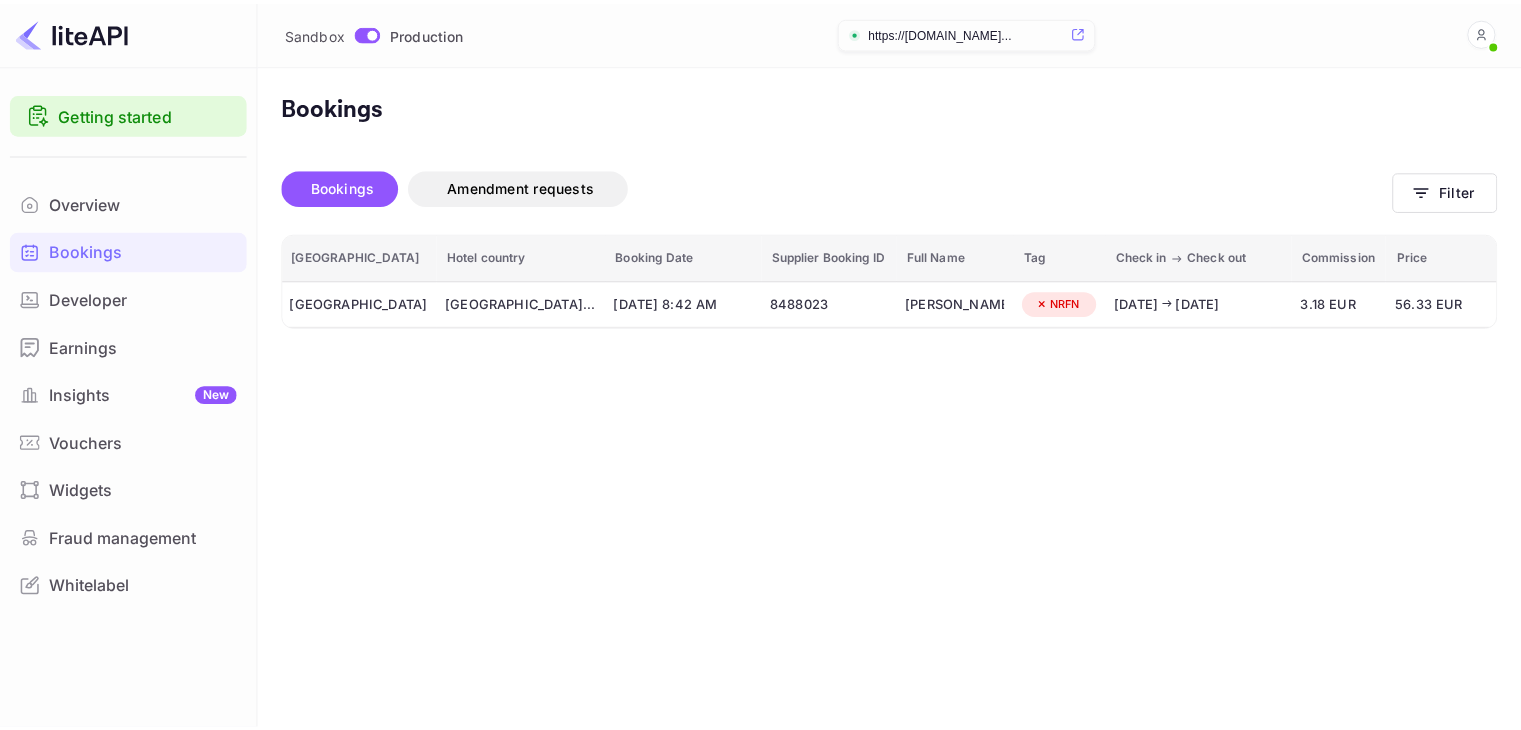 scroll, scrollTop: 0, scrollLeft: 0, axis: both 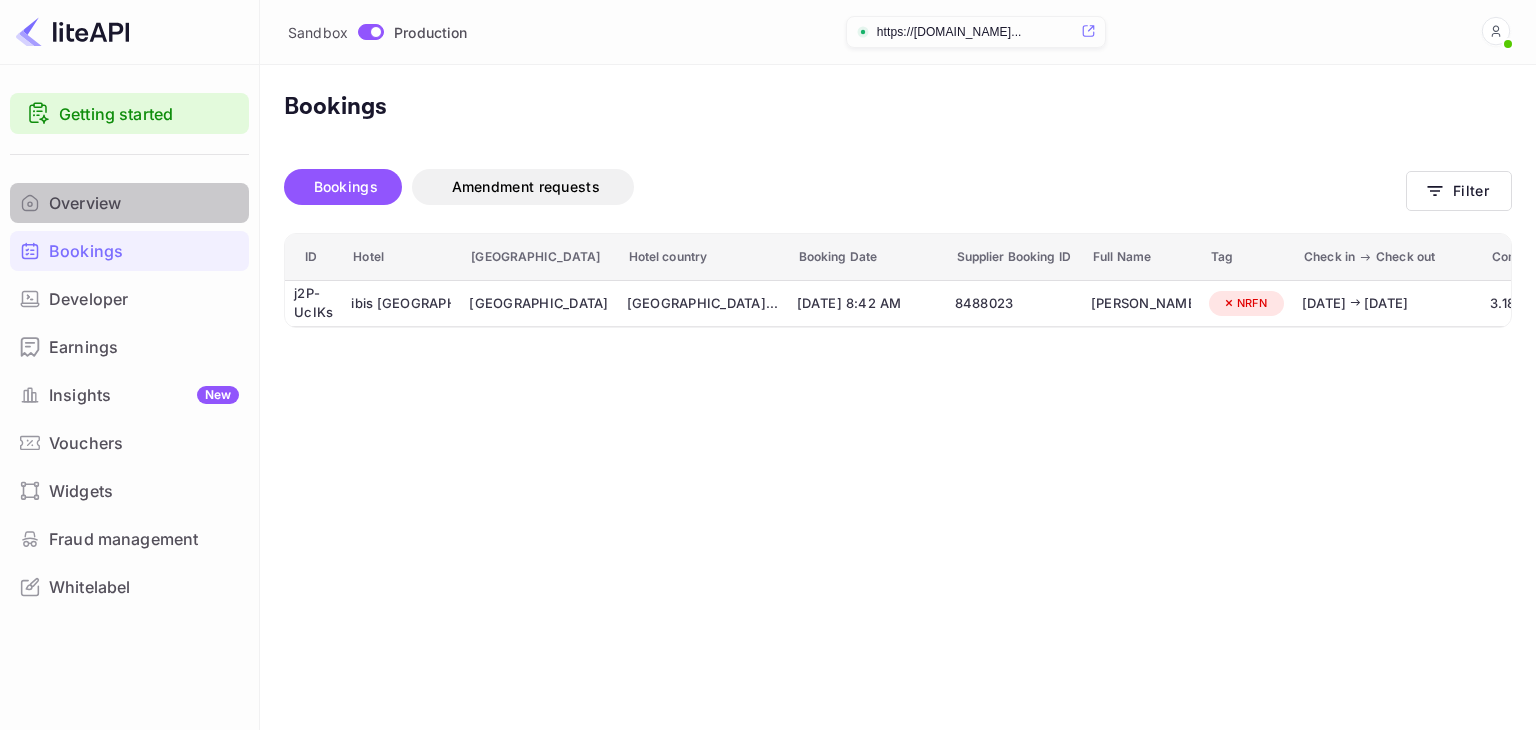 click on "Overview" at bounding box center [144, 203] 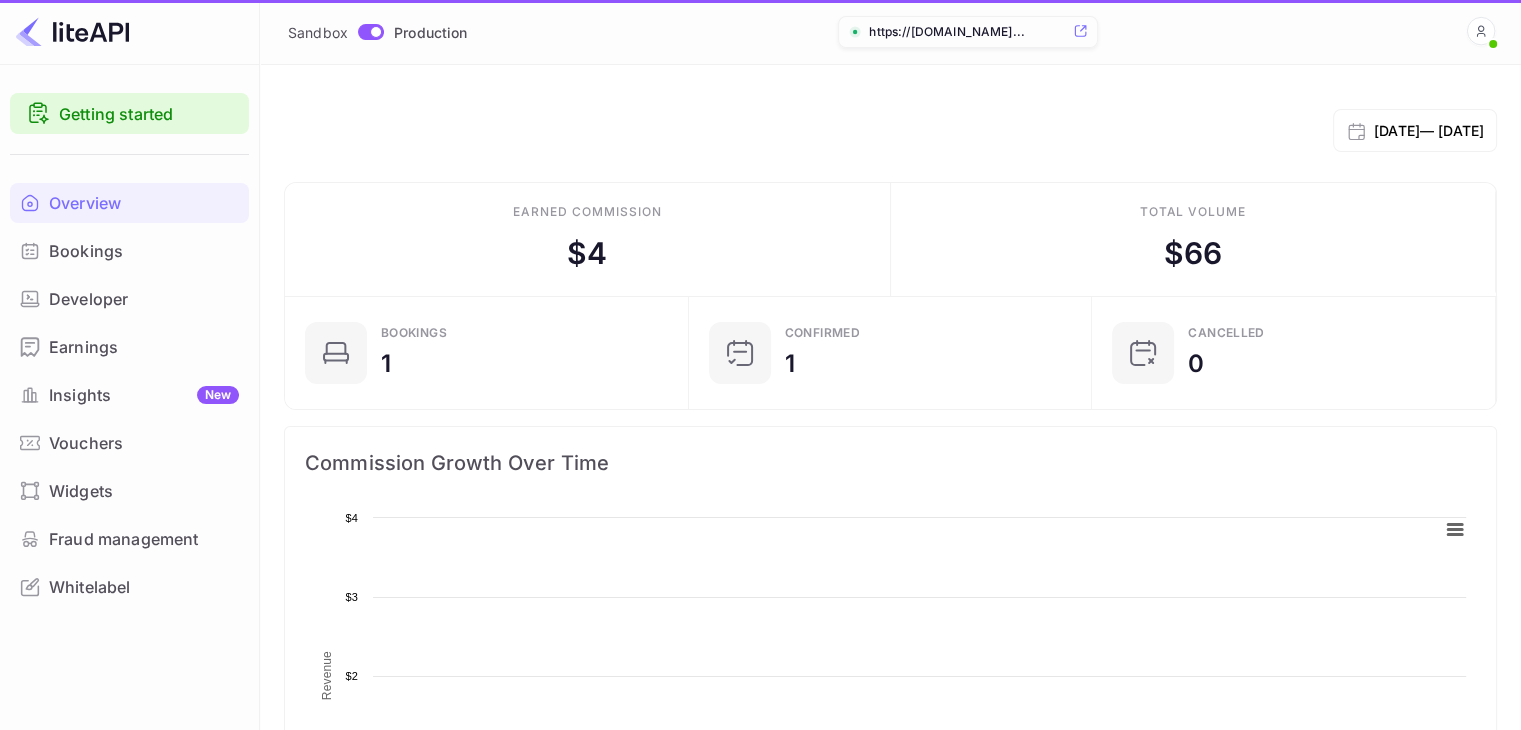 scroll, scrollTop: 16, scrollLeft: 16, axis: both 